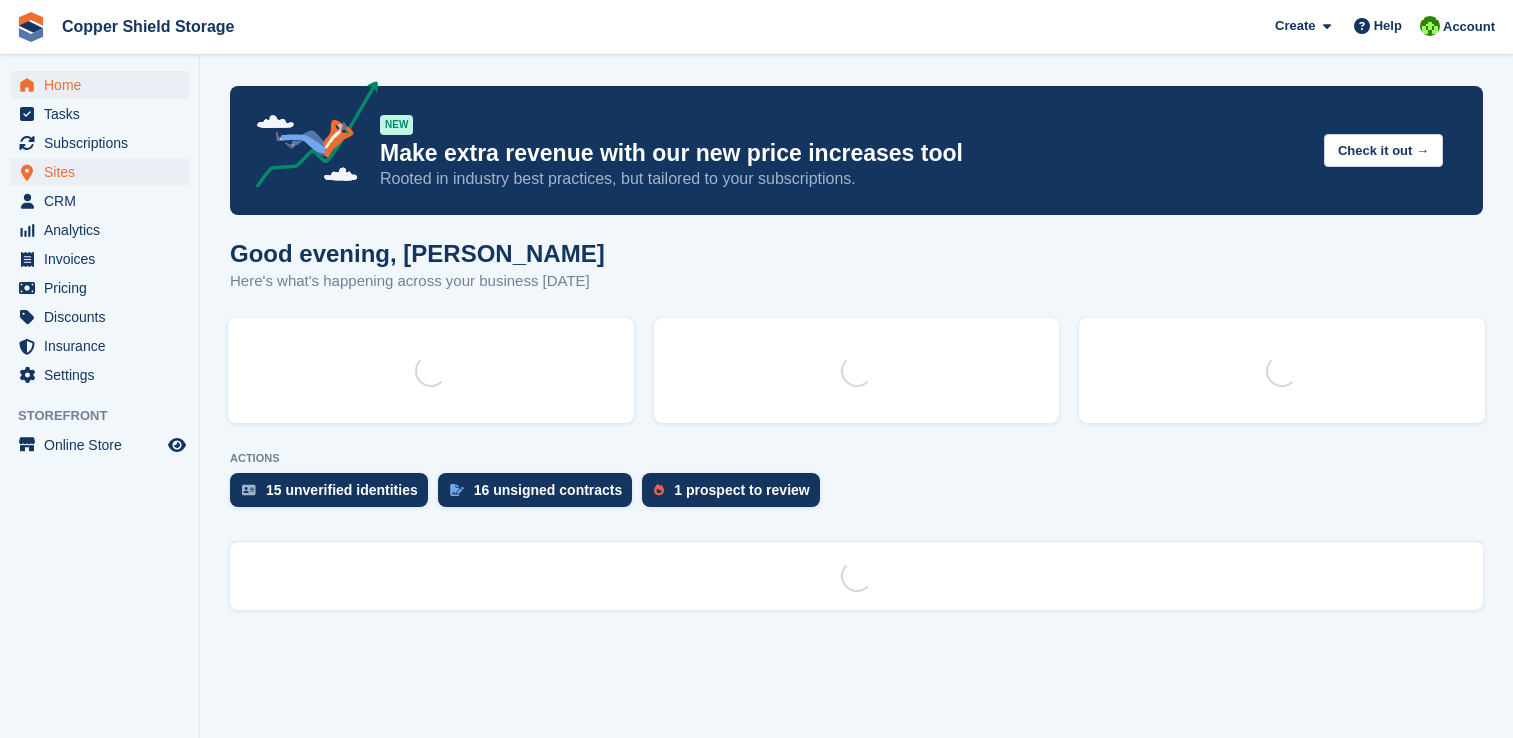 scroll, scrollTop: 0, scrollLeft: 0, axis: both 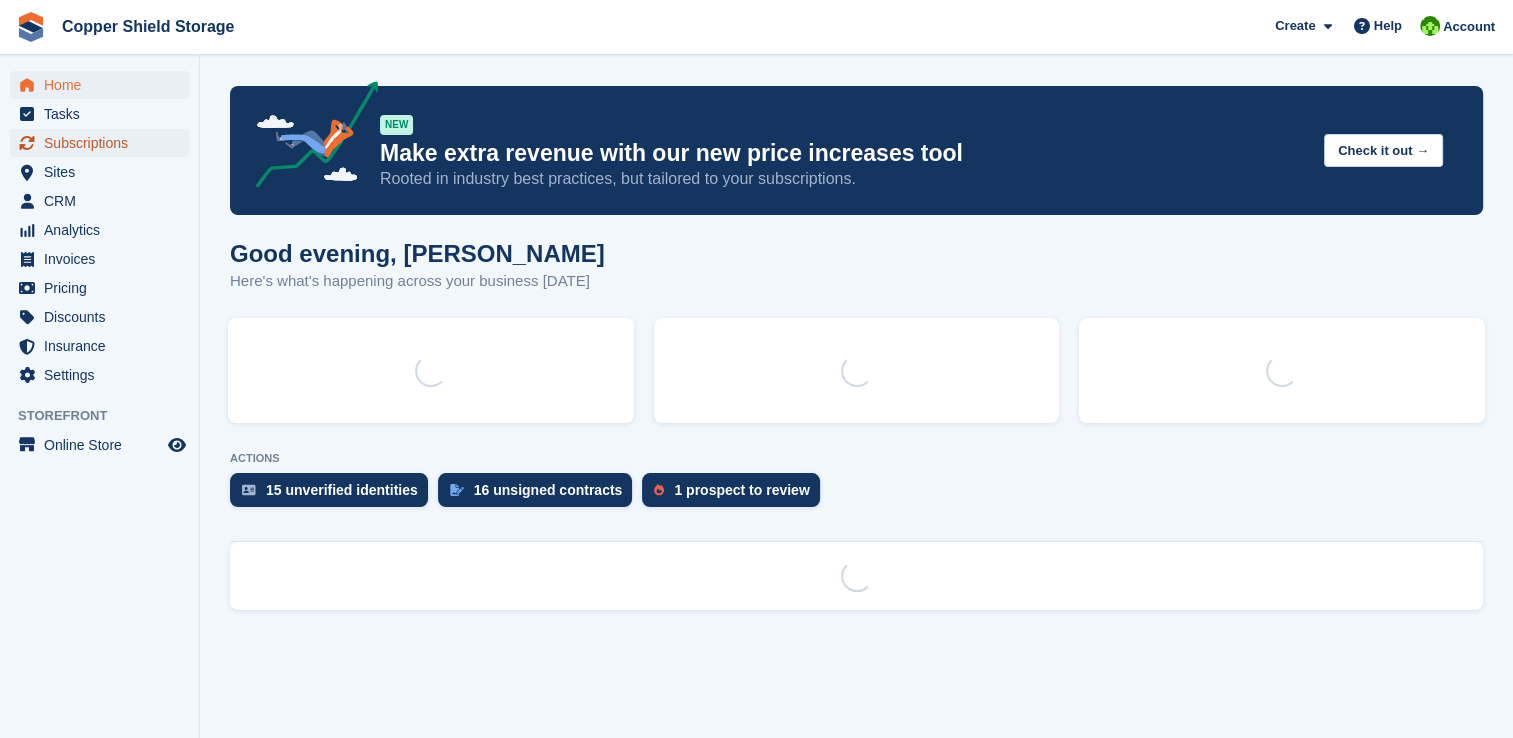 click on "Subscriptions" at bounding box center [104, 143] 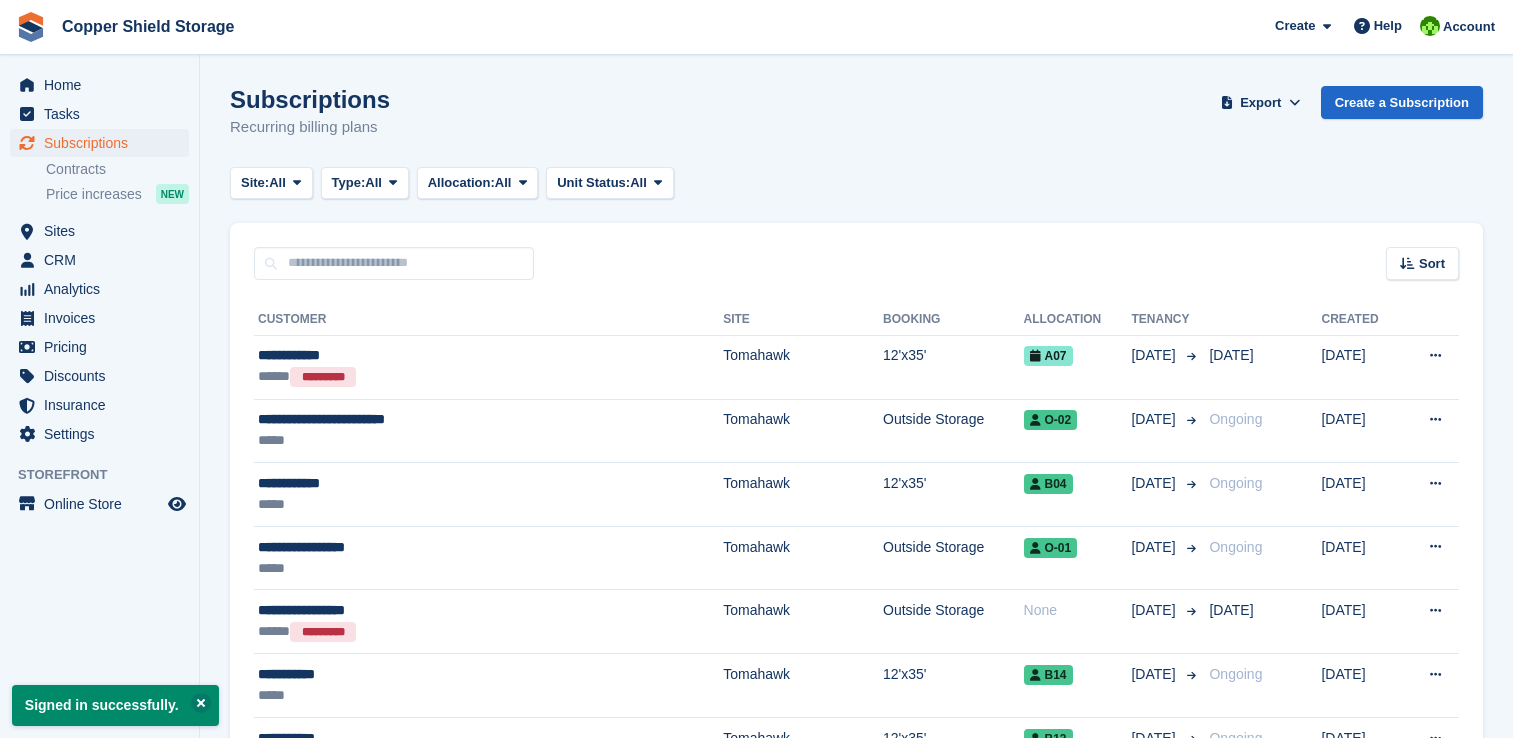 scroll, scrollTop: 0, scrollLeft: 0, axis: both 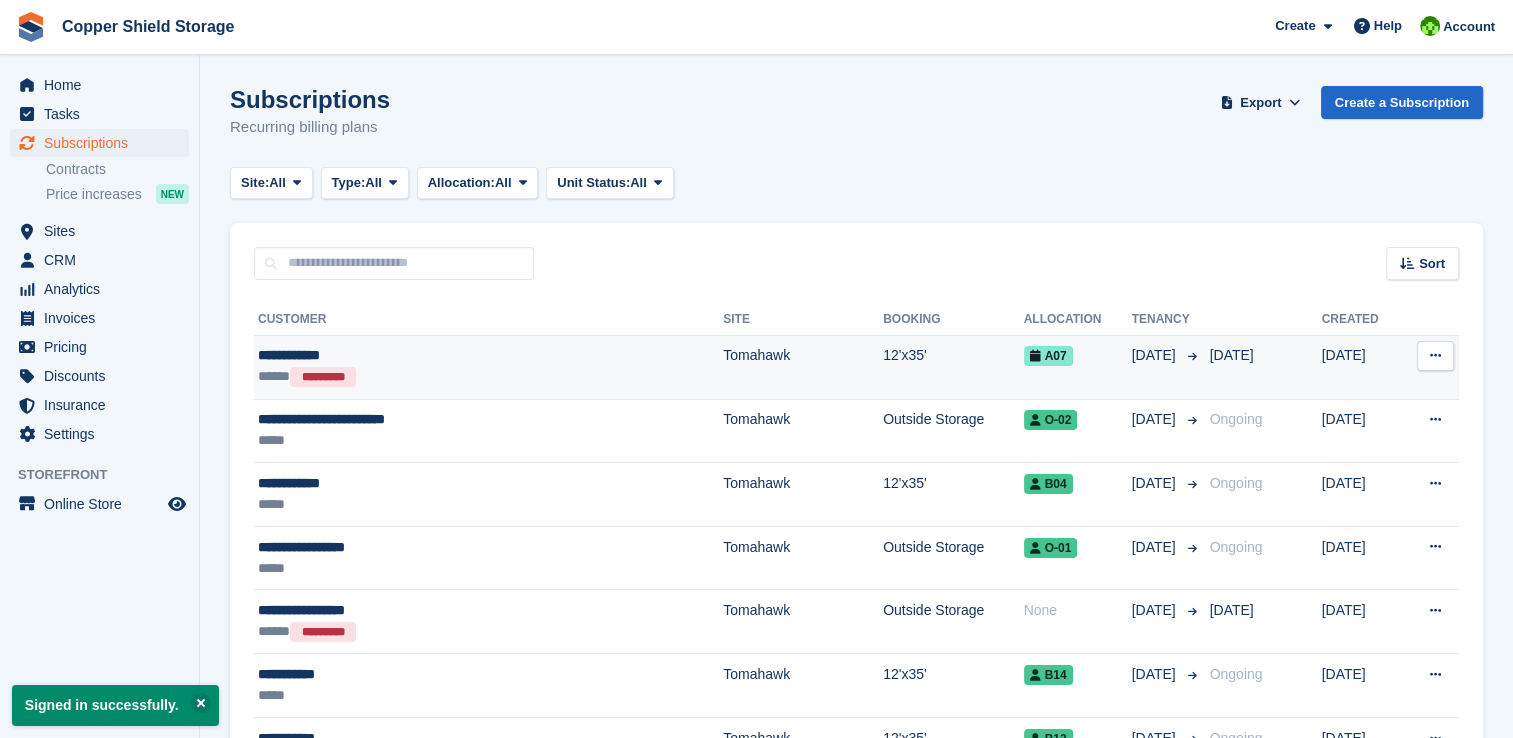click on "A07" at bounding box center [1078, 355] 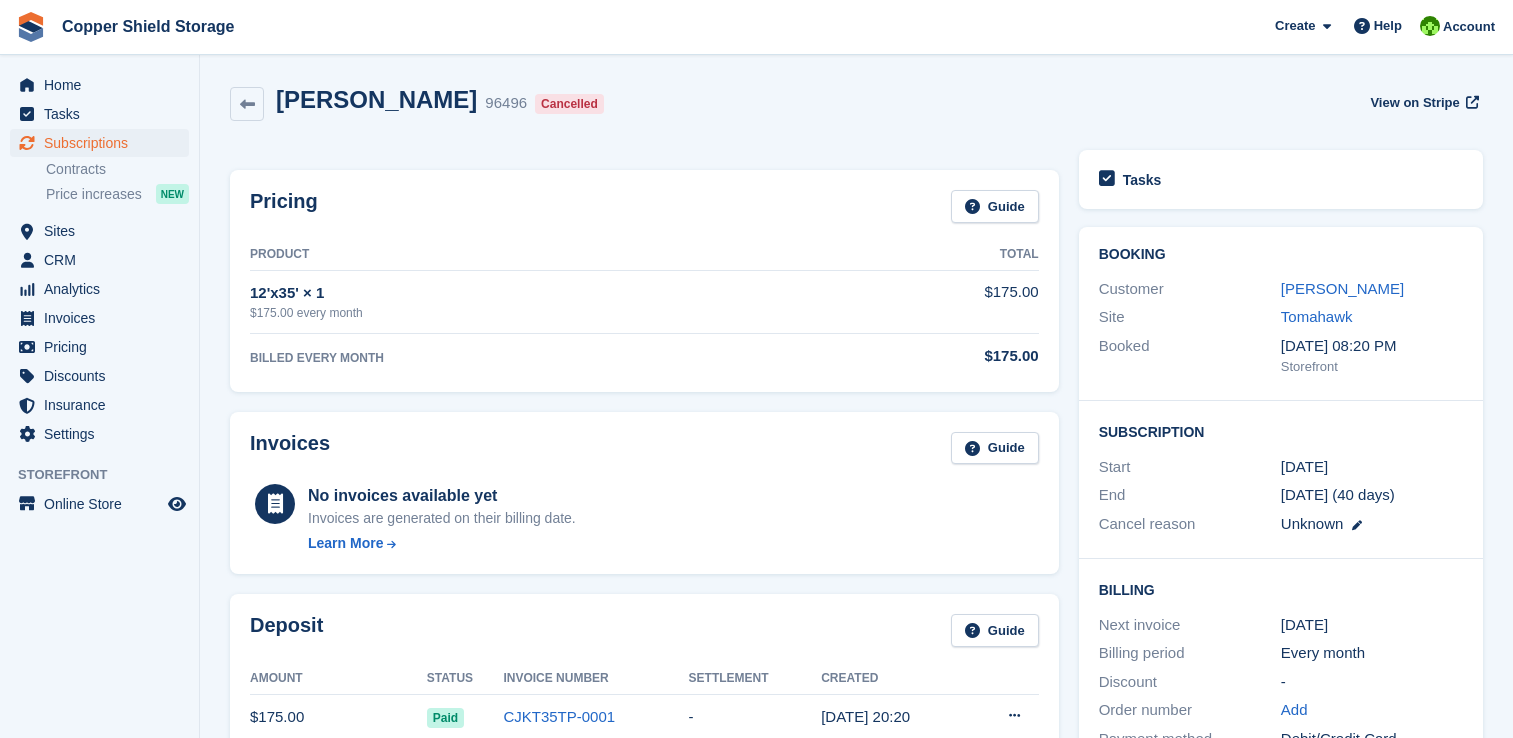 scroll, scrollTop: 0, scrollLeft: 0, axis: both 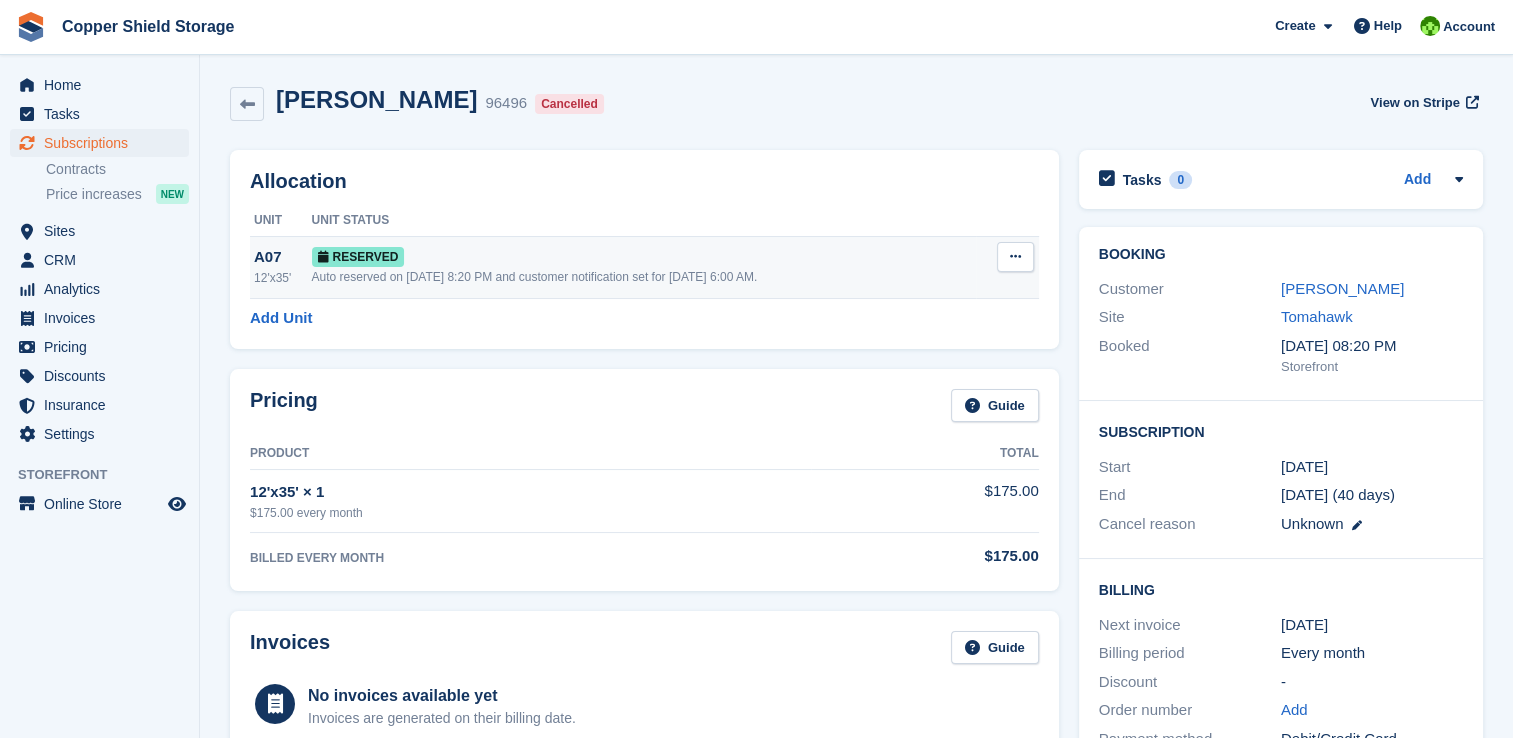 click at bounding box center (1015, 256) 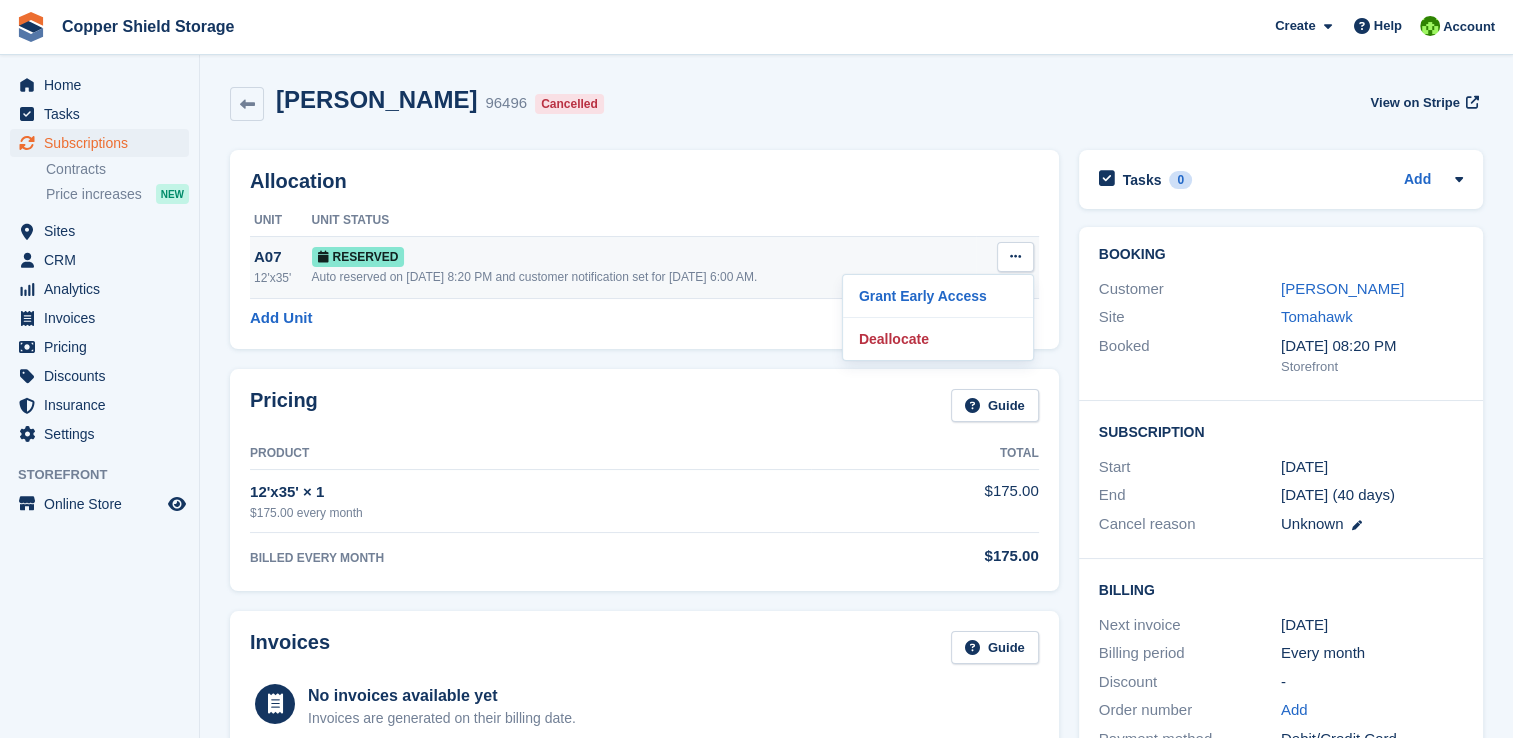 click on "Reserved" at bounding box center (644, 256) 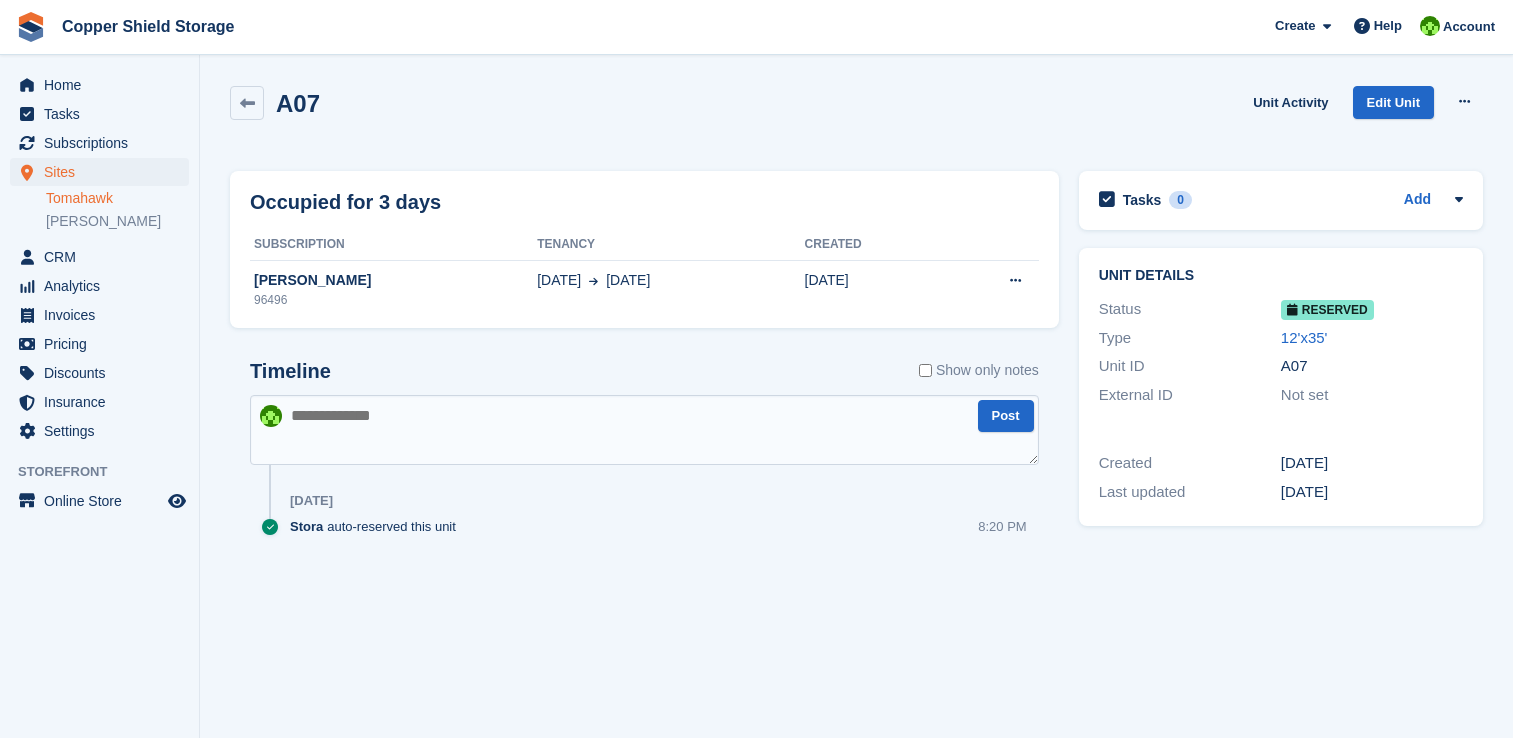 scroll, scrollTop: 0, scrollLeft: 0, axis: both 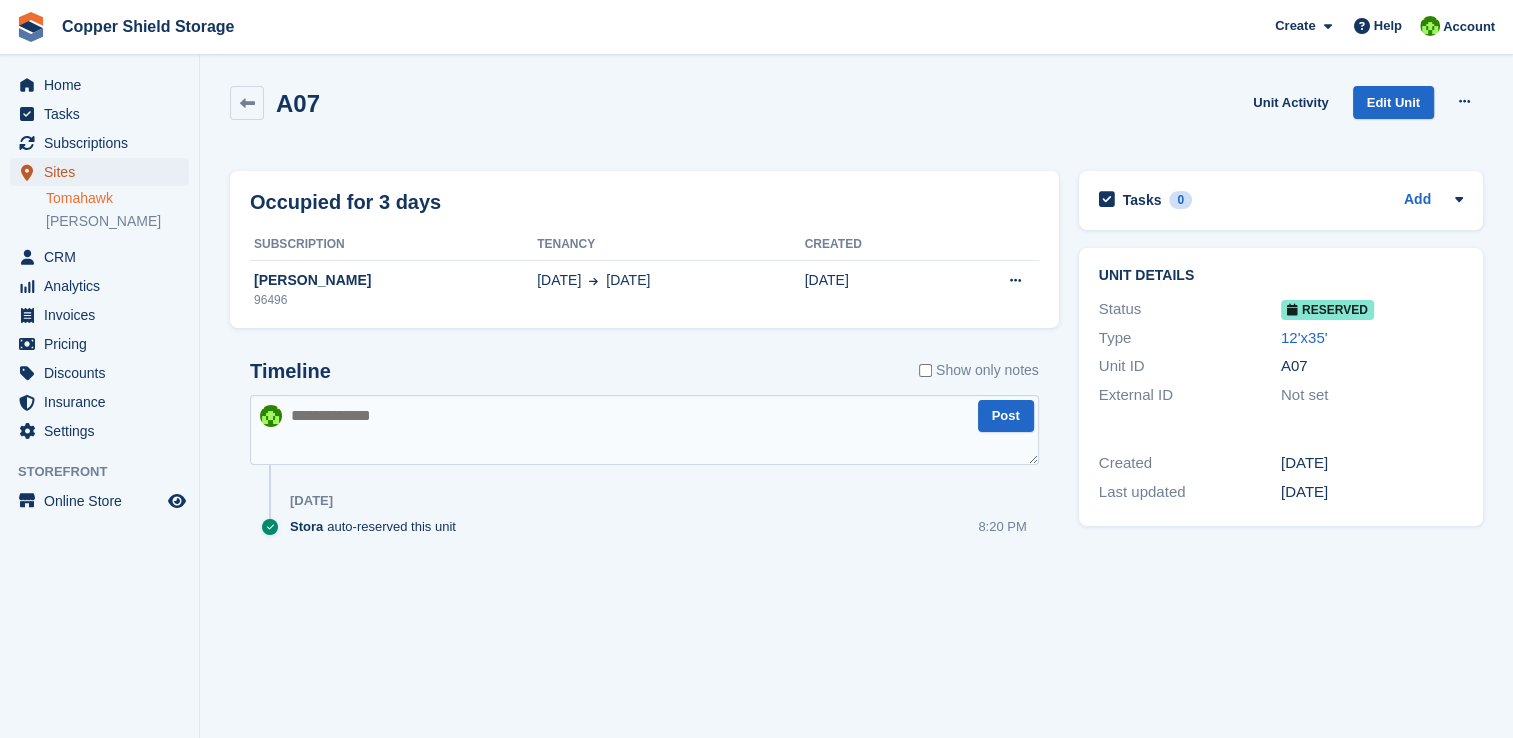 click on "Sites" at bounding box center (104, 172) 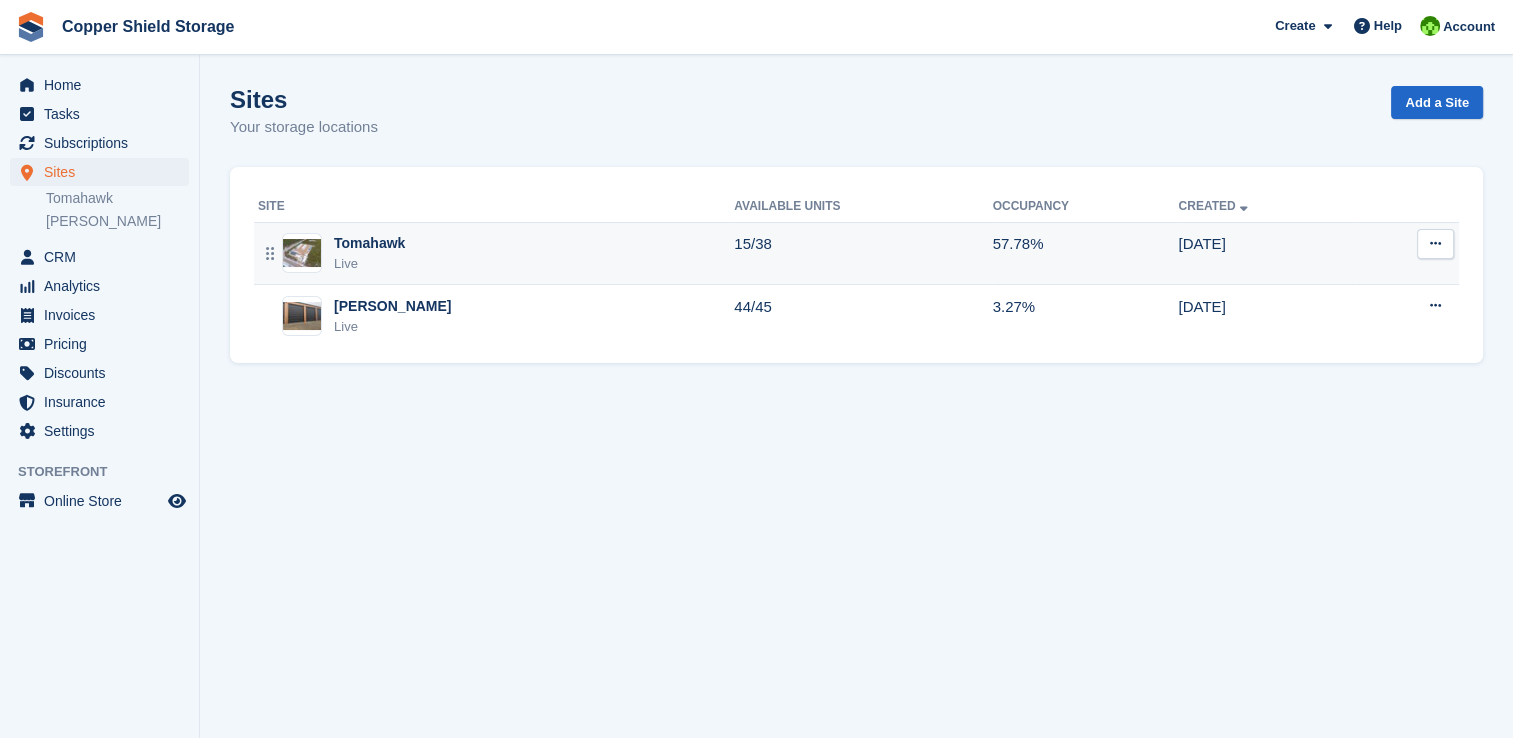 click on "Tomahawk
Live" at bounding box center (496, 253) 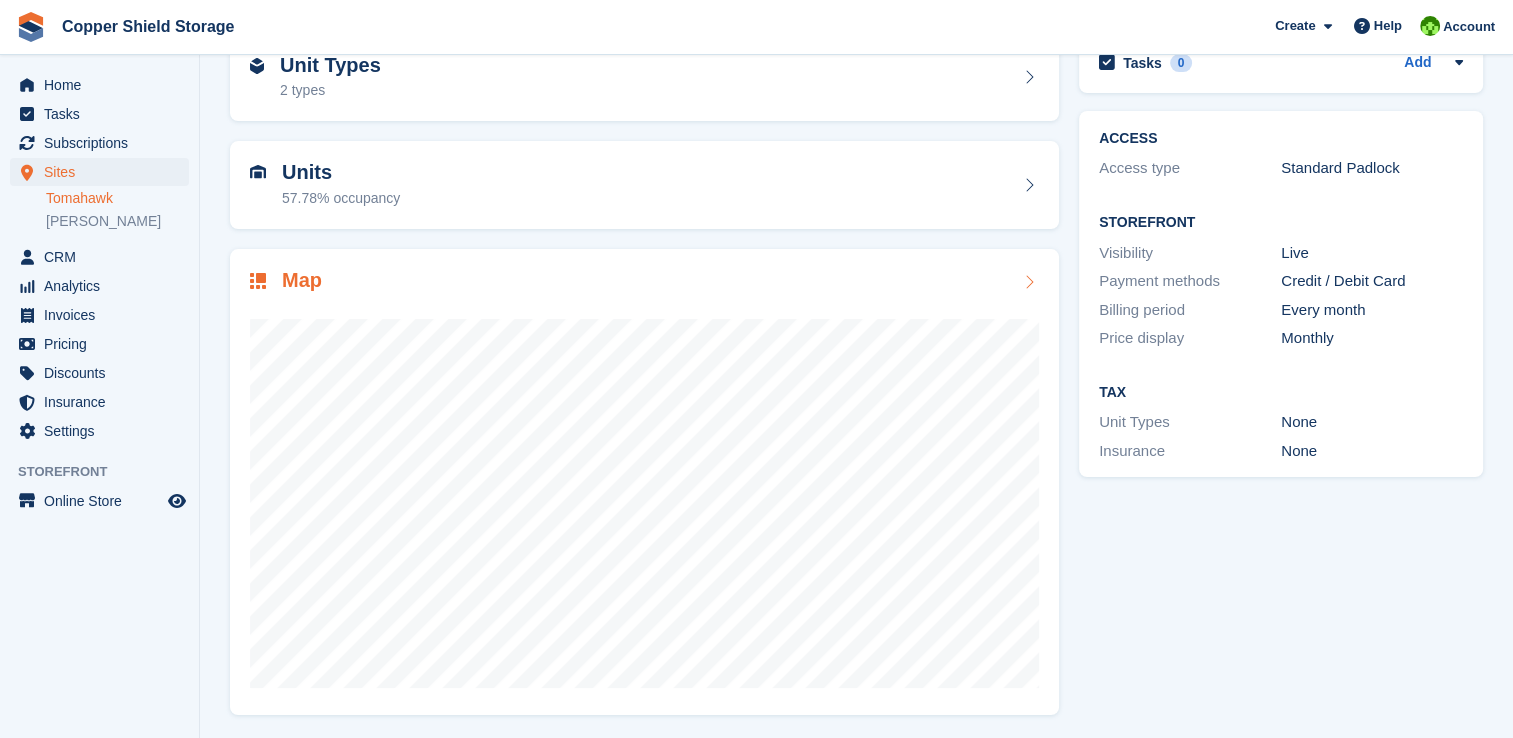 scroll, scrollTop: 114, scrollLeft: 0, axis: vertical 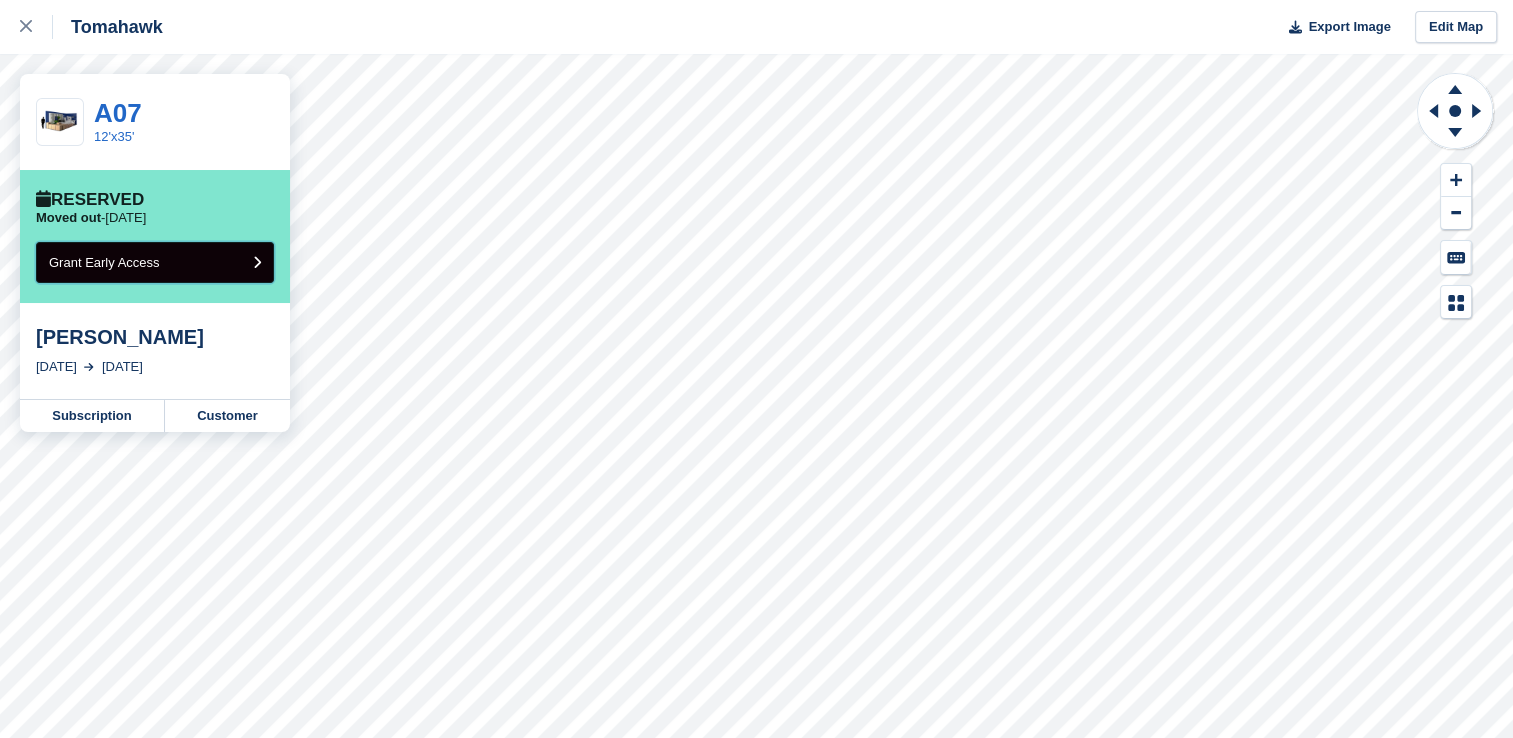 click at bounding box center (257, 262) 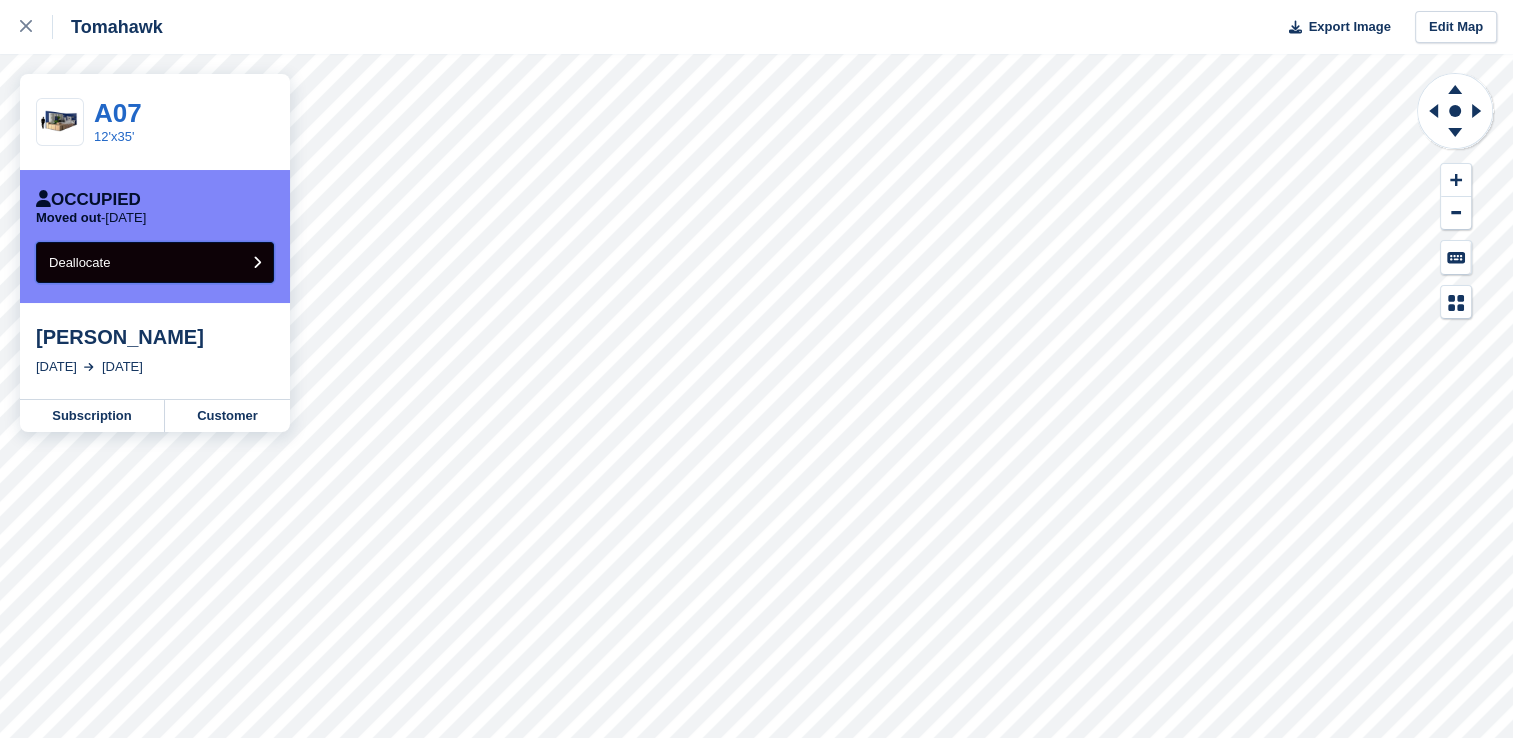 click on "Deallocate" at bounding box center (155, 262) 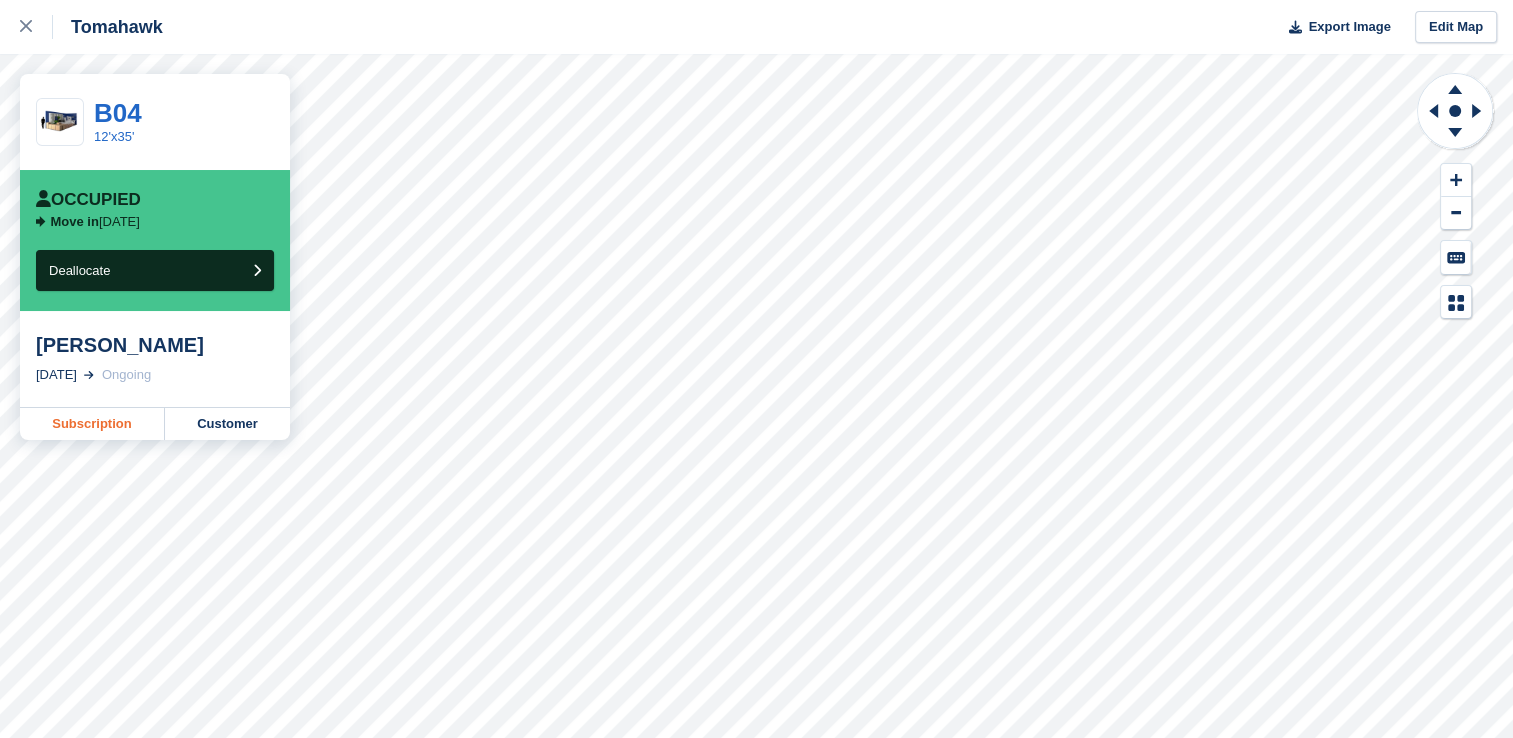 click on "Subscription" at bounding box center [92, 424] 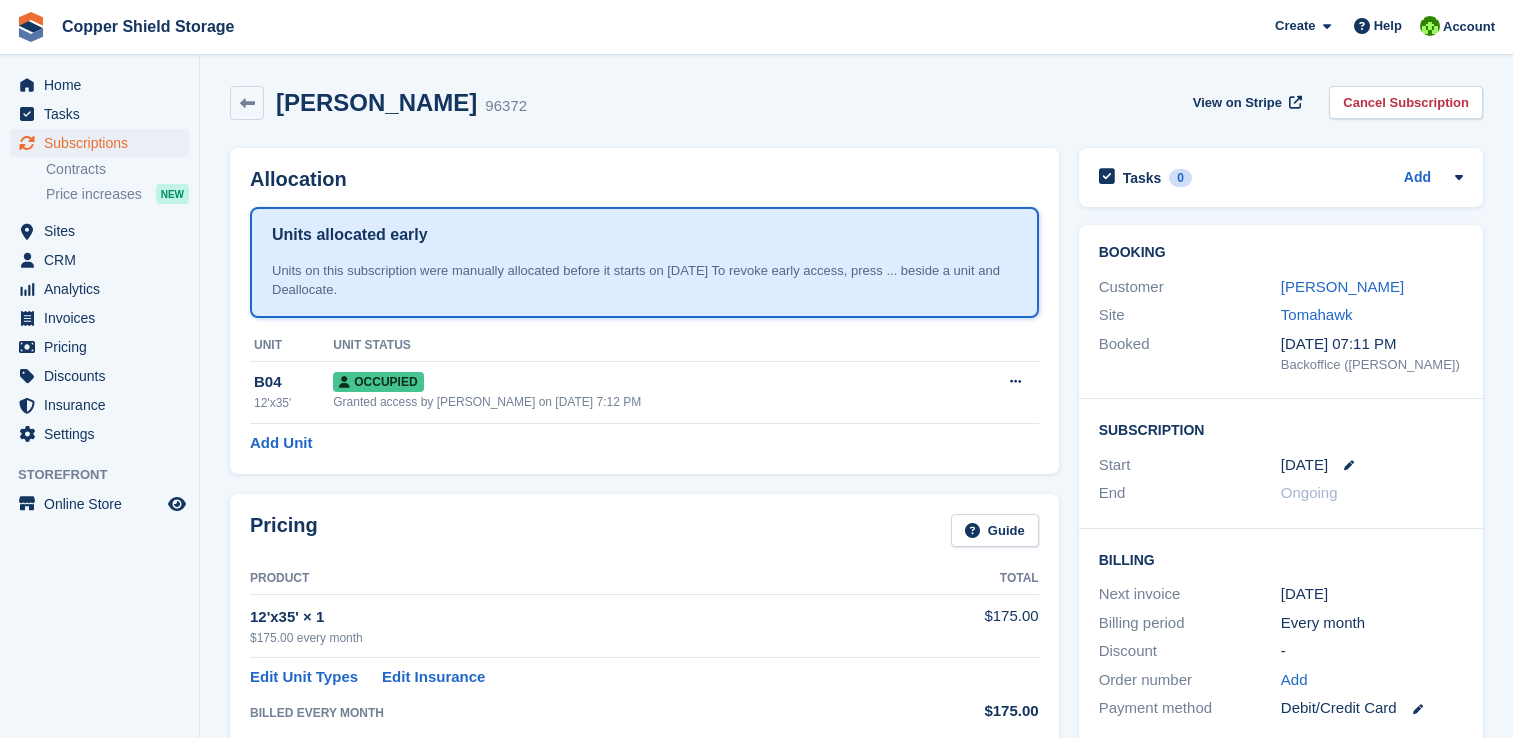 scroll, scrollTop: 0, scrollLeft: 0, axis: both 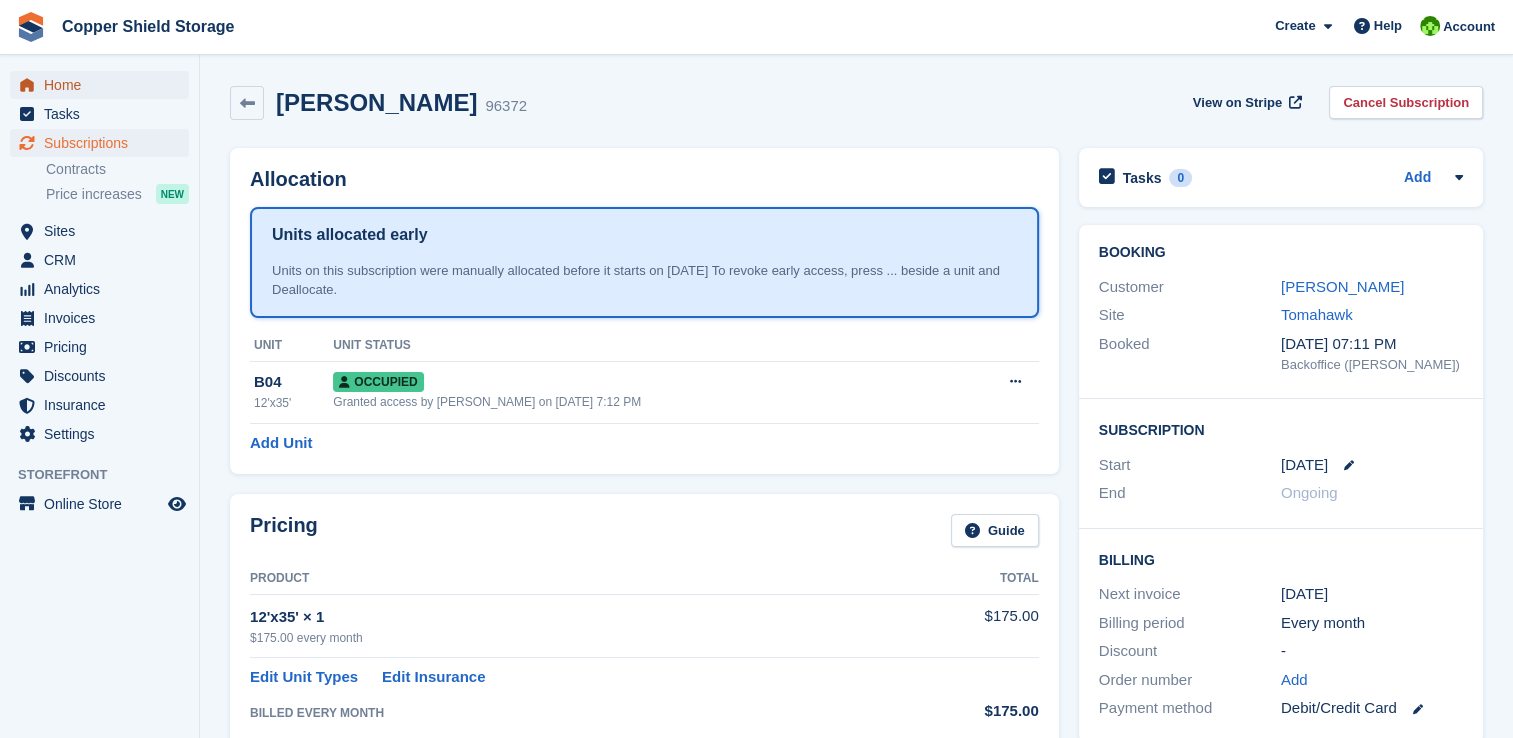 click on "Home" at bounding box center [104, 85] 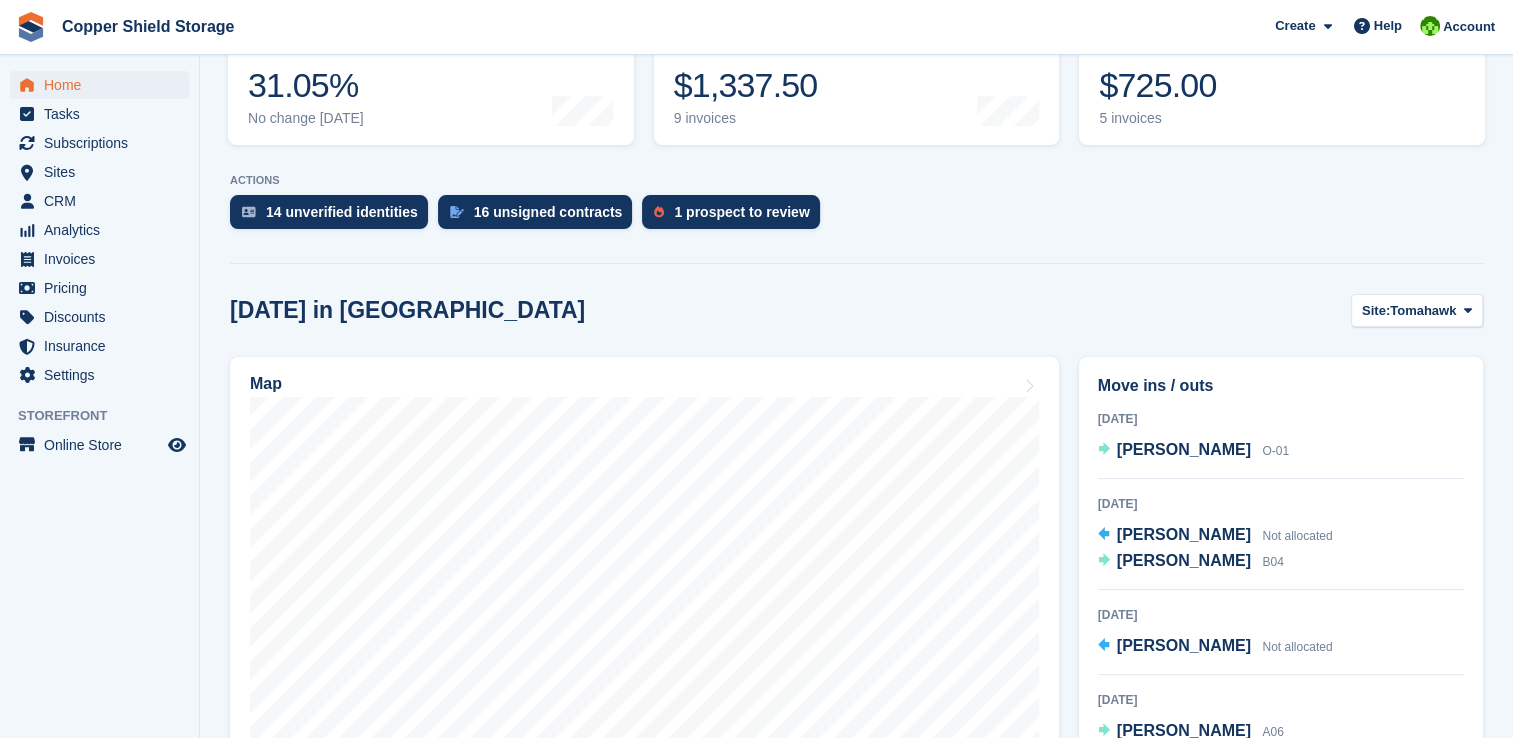 scroll, scrollTop: 700, scrollLeft: 0, axis: vertical 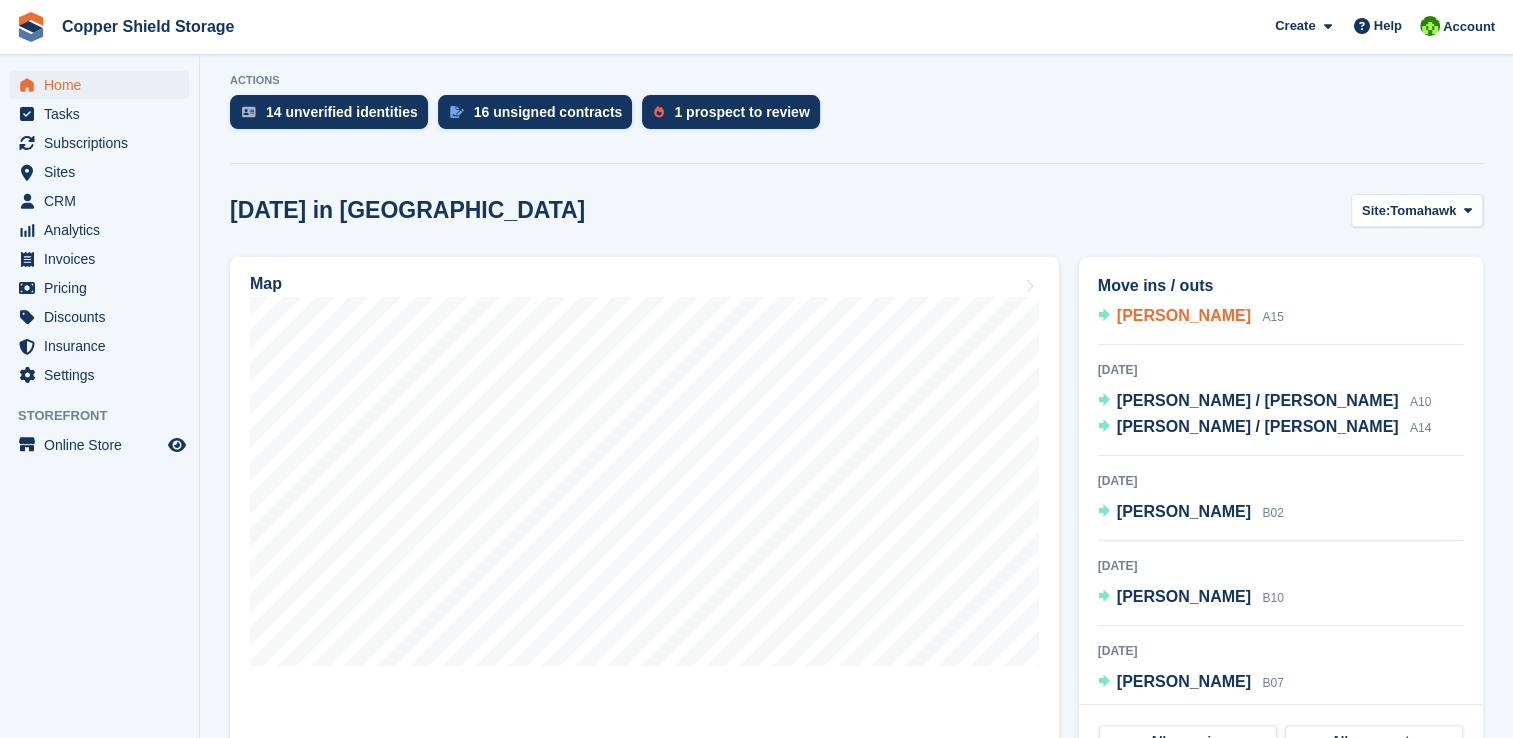 click on "[PERSON_NAME]" at bounding box center (1184, 315) 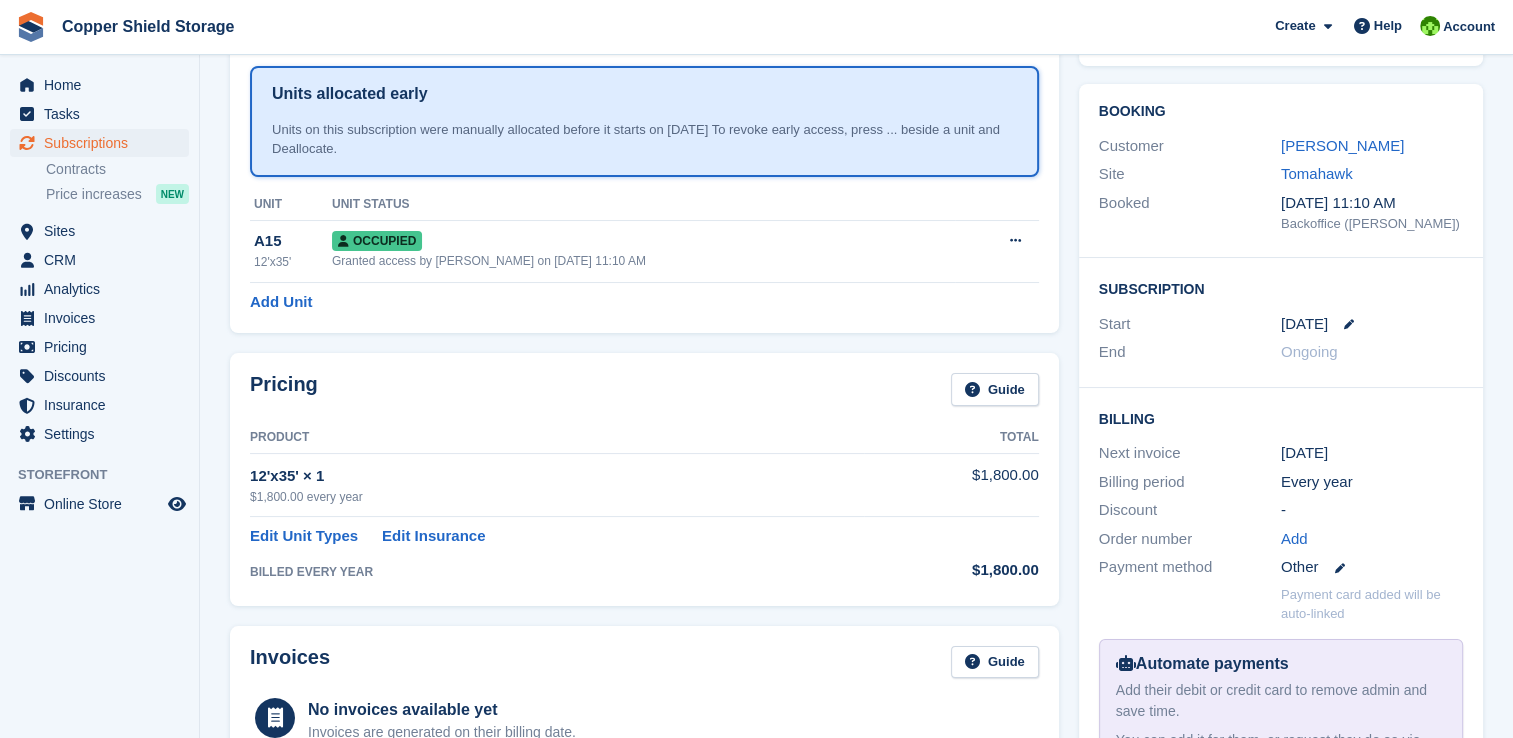 scroll, scrollTop: 44, scrollLeft: 0, axis: vertical 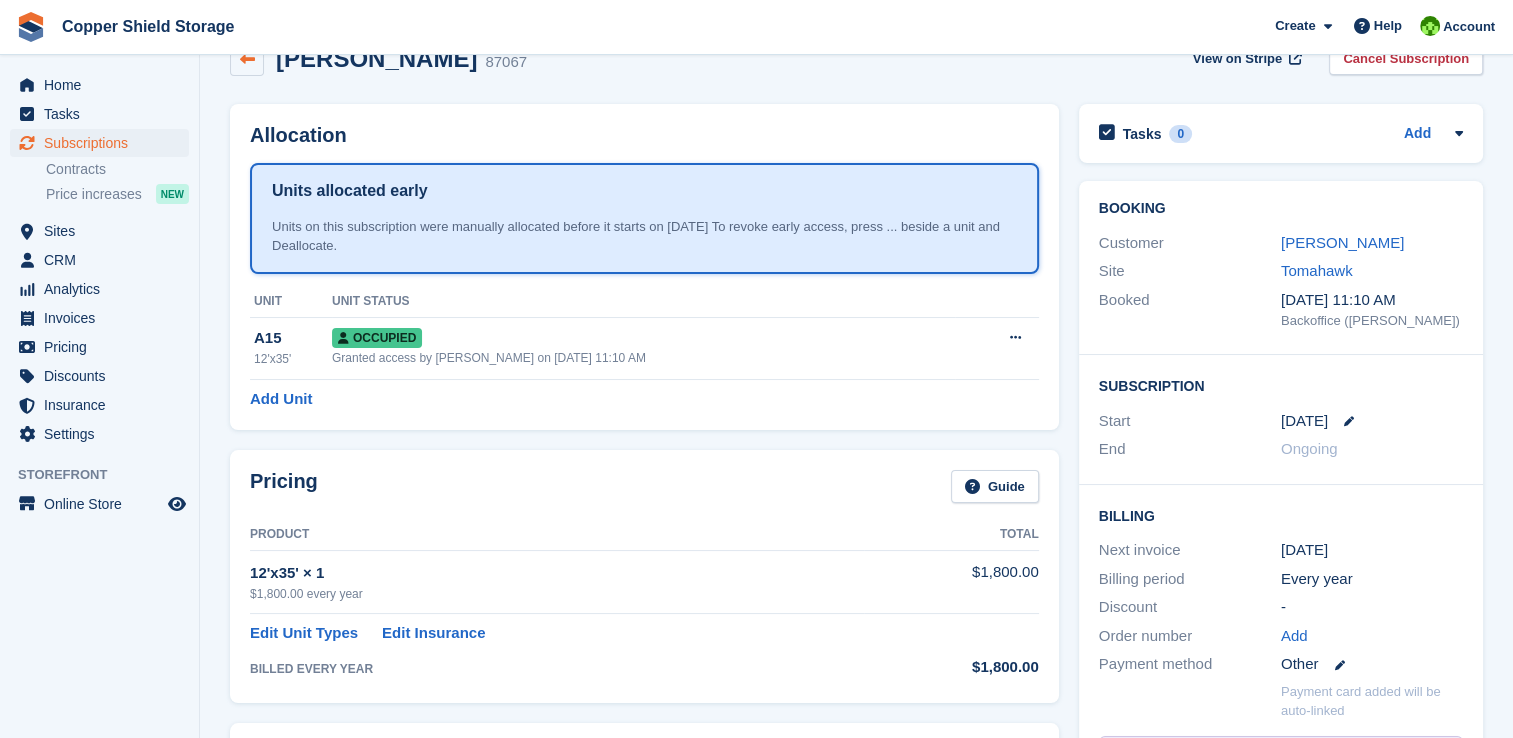 click at bounding box center (247, 59) 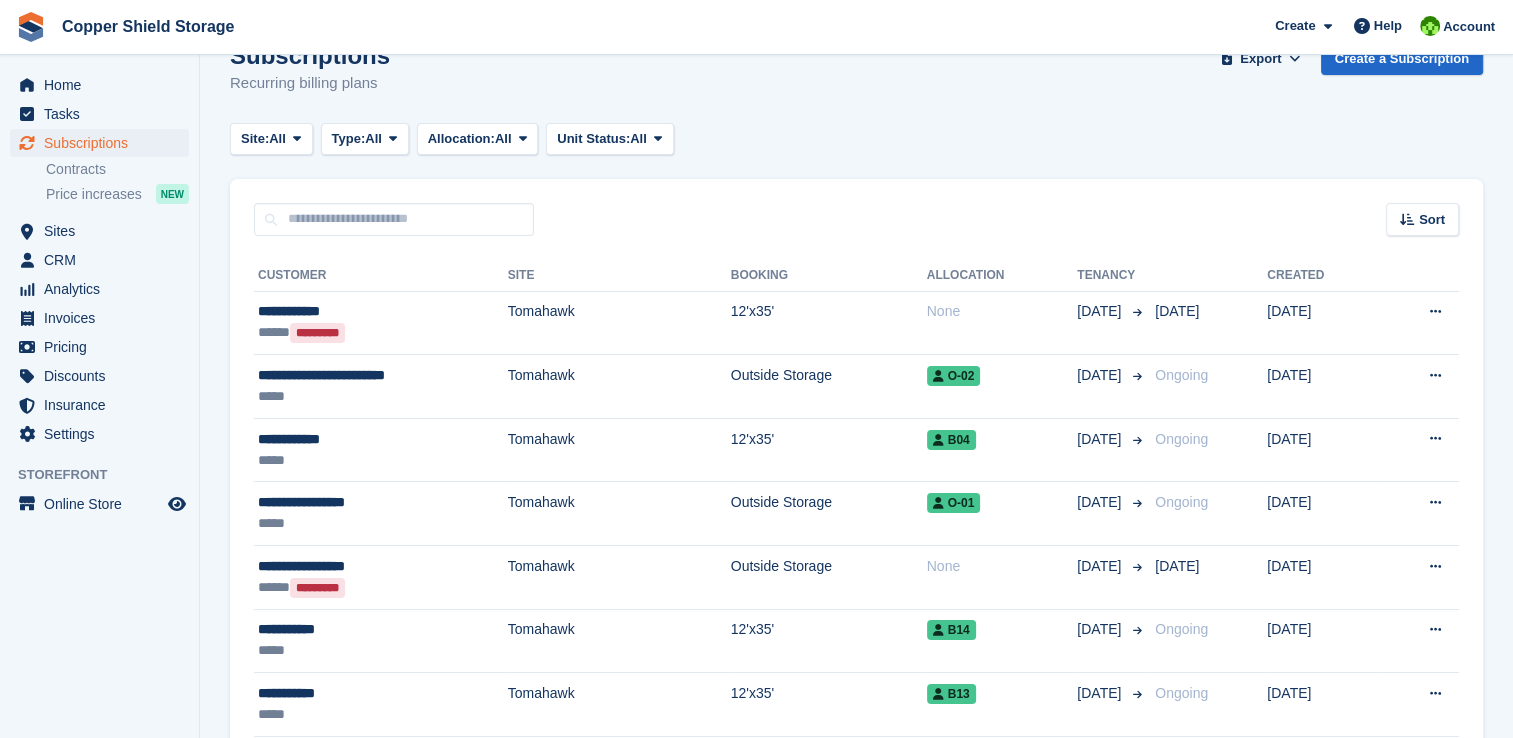 scroll, scrollTop: 0, scrollLeft: 0, axis: both 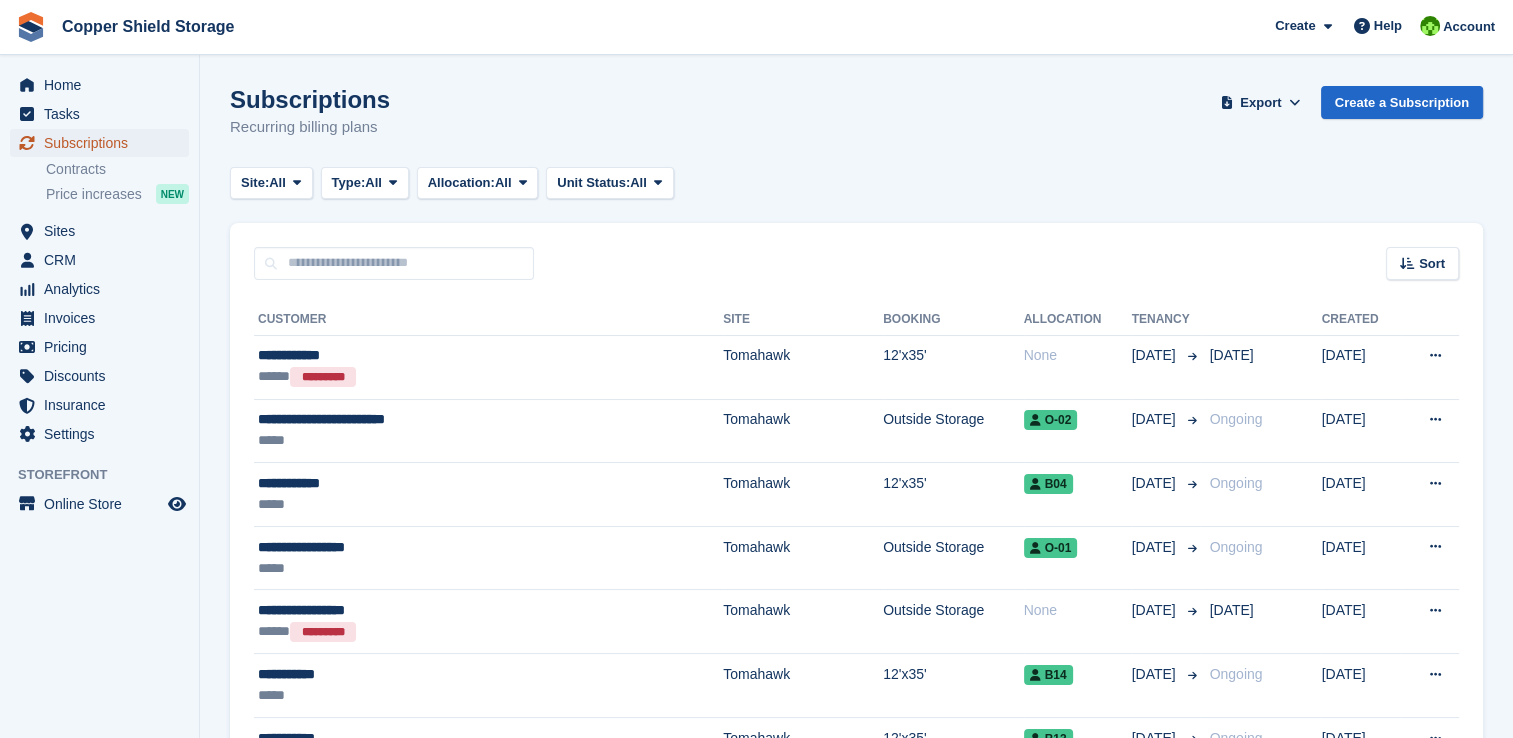 click on "Subscriptions" at bounding box center [104, 143] 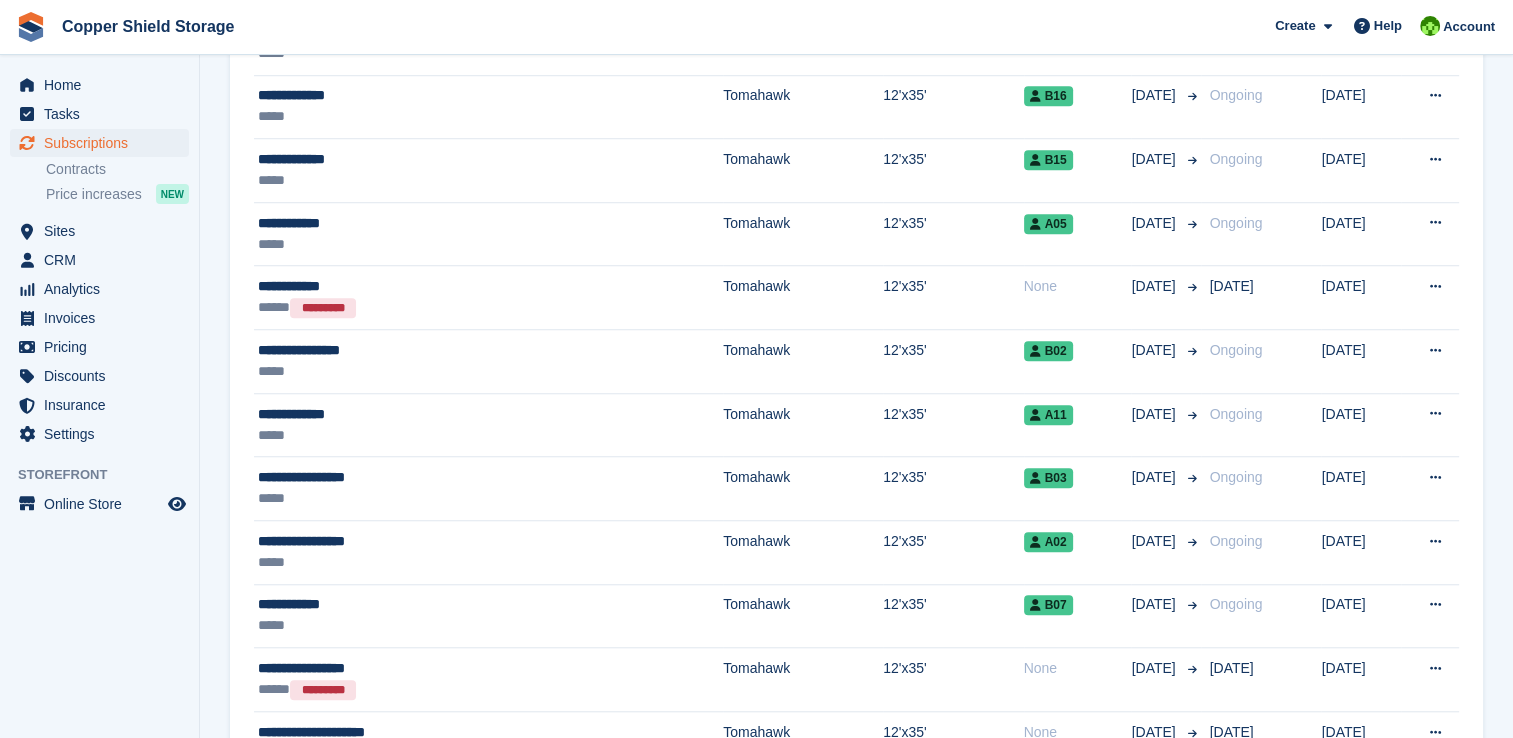 scroll, scrollTop: 1500, scrollLeft: 0, axis: vertical 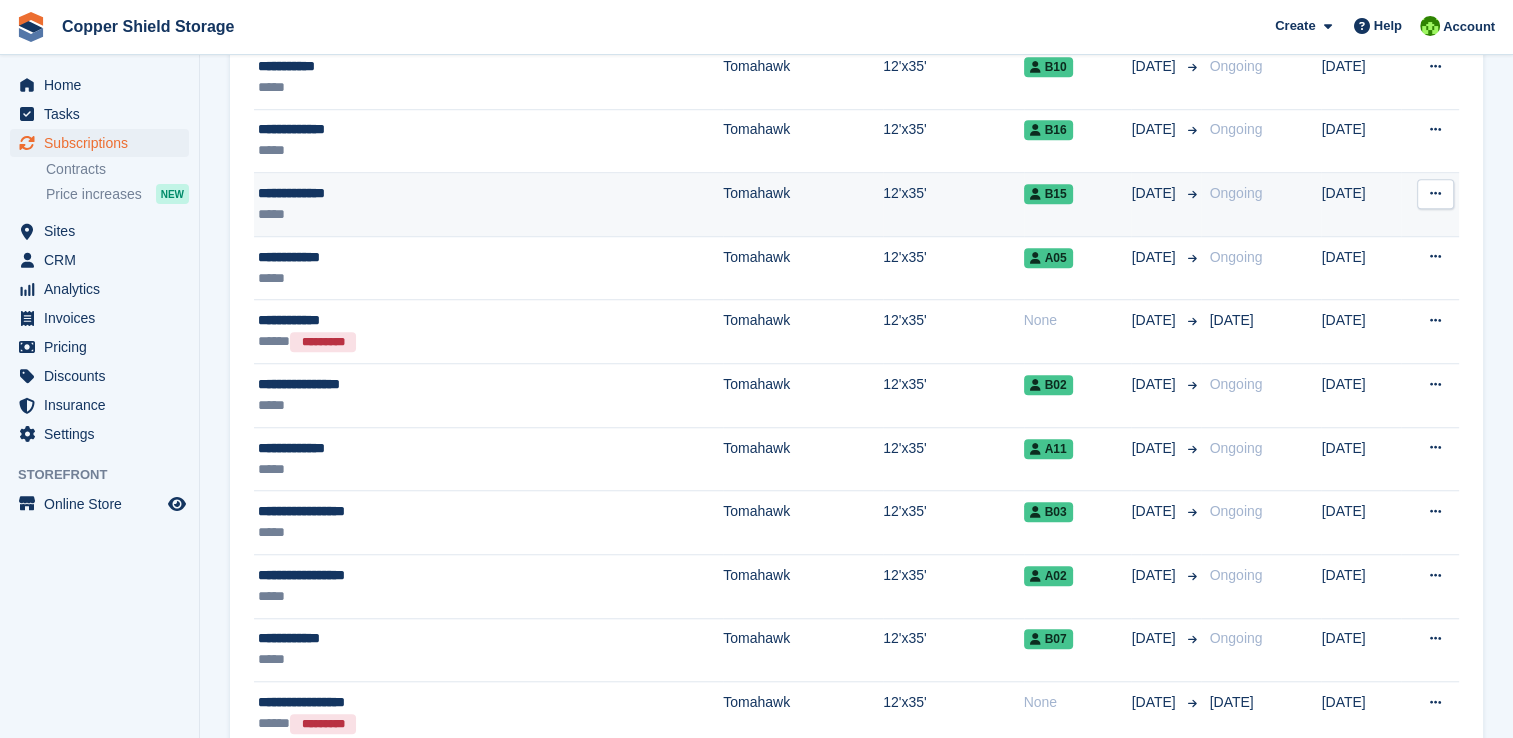 click on "**********" at bounding box center [425, 193] 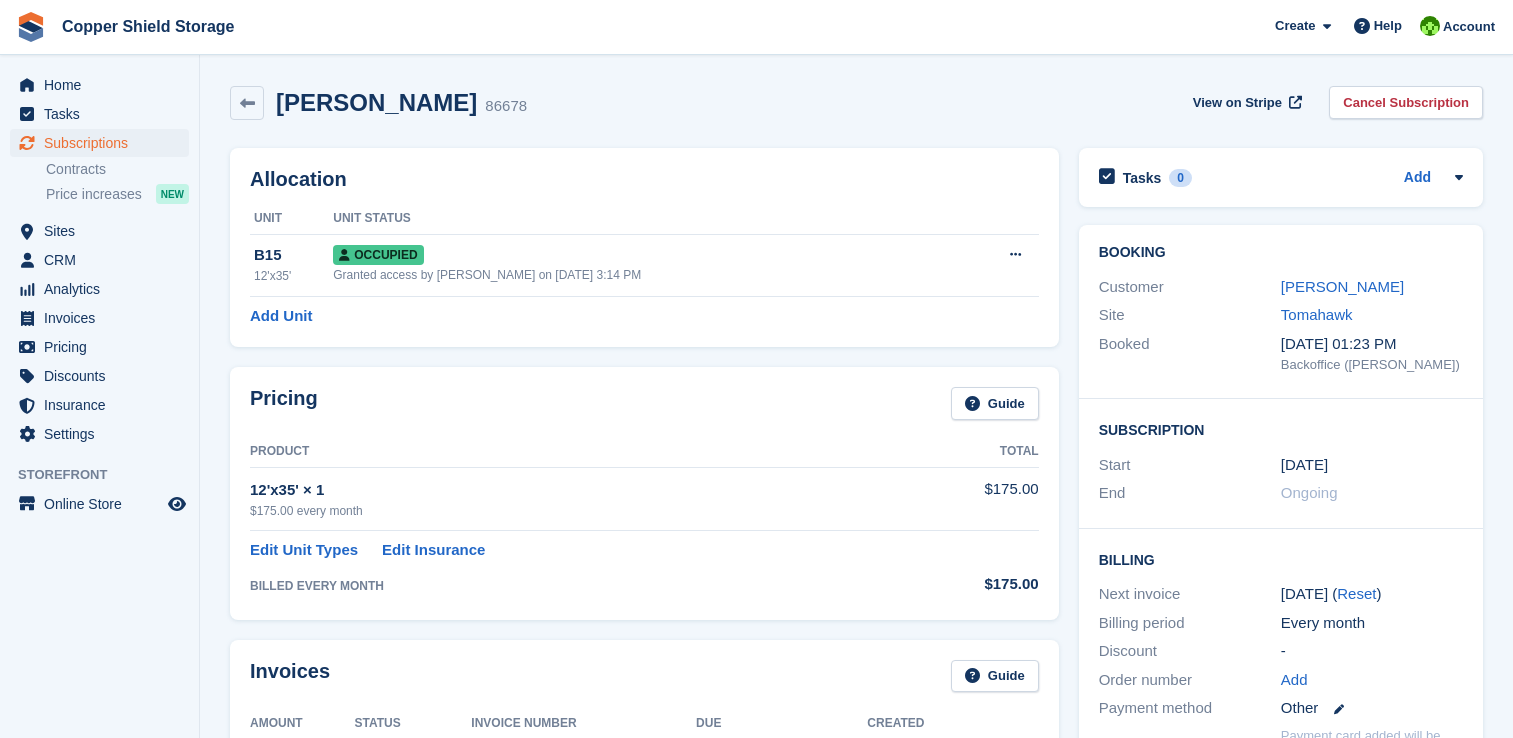 scroll, scrollTop: 0, scrollLeft: 0, axis: both 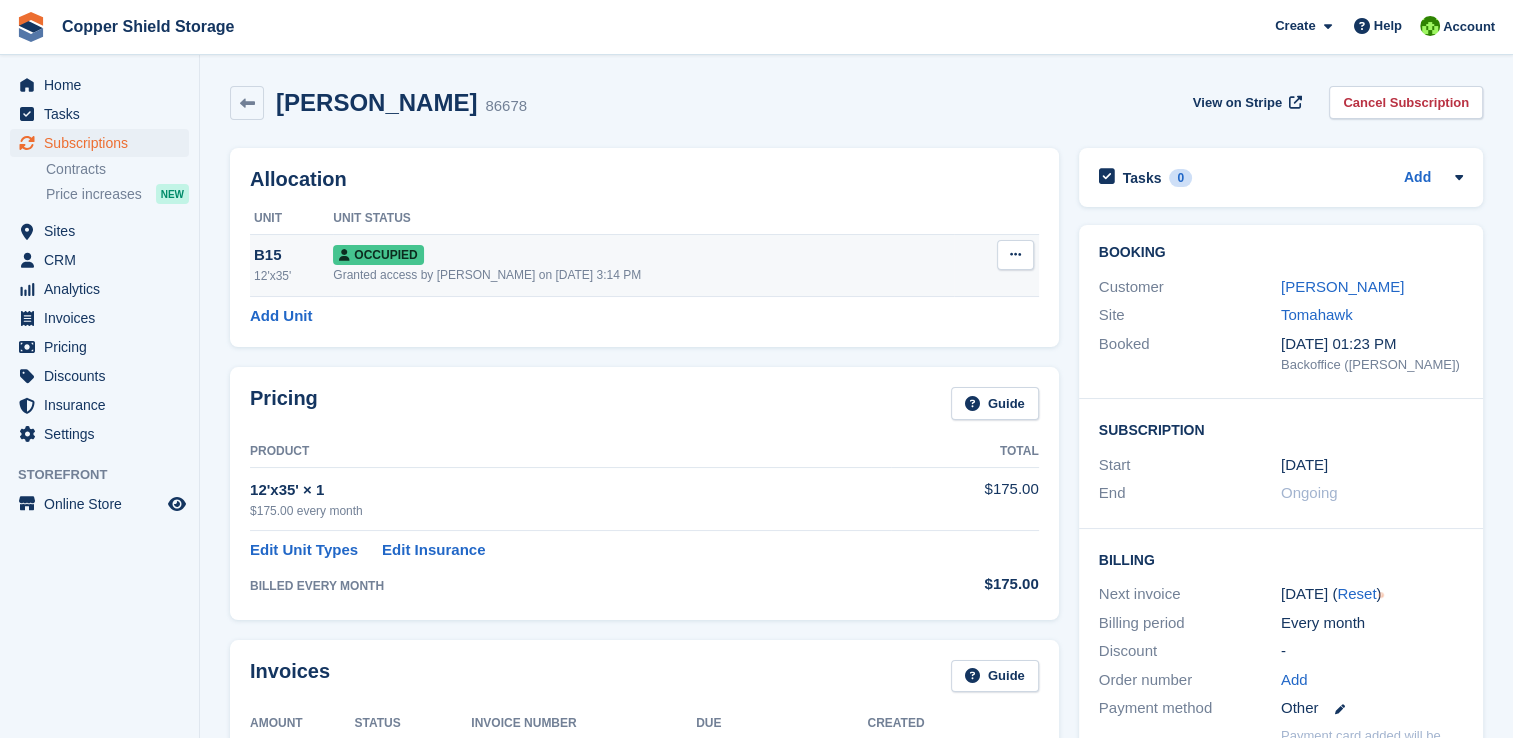 click at bounding box center (1015, 255) 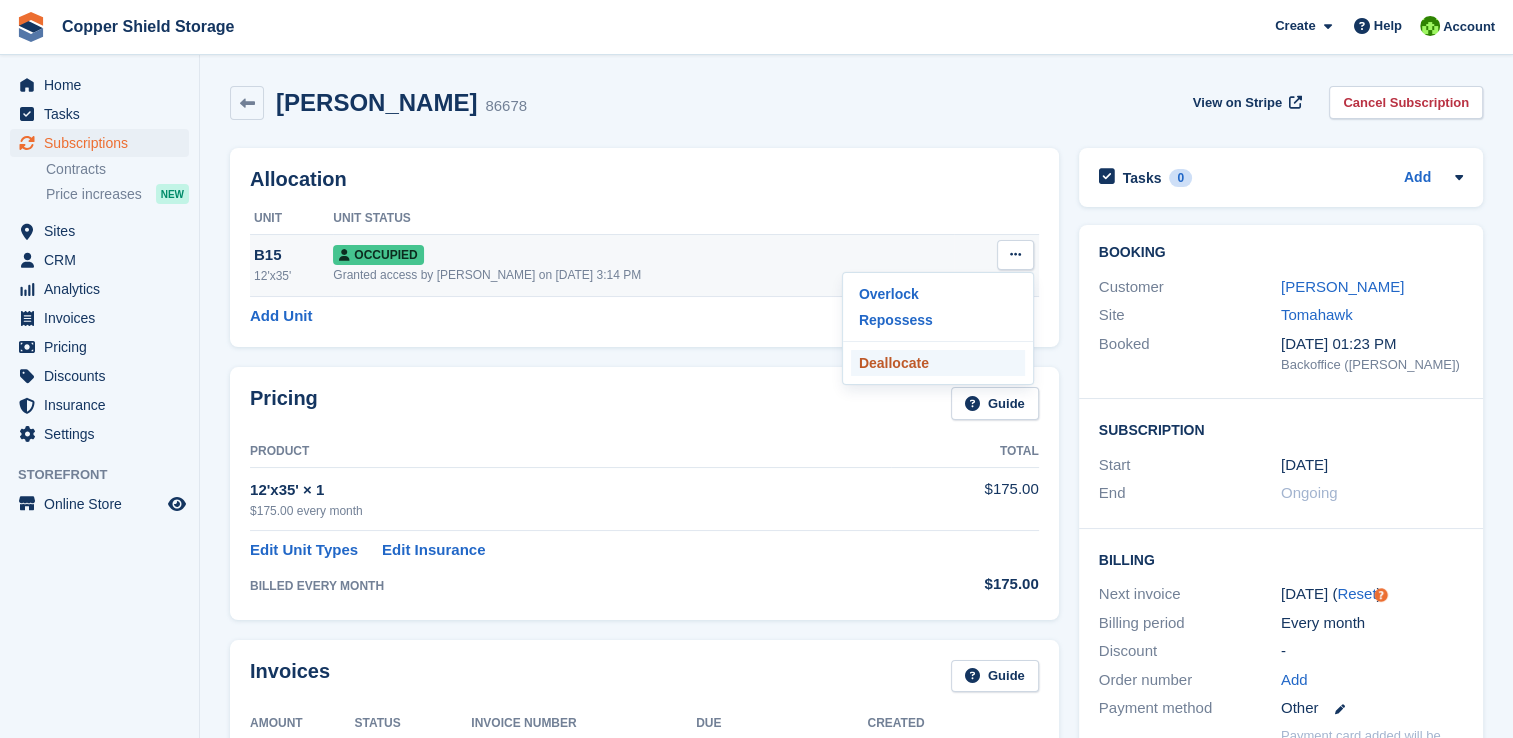 click on "Deallocate" at bounding box center [938, 363] 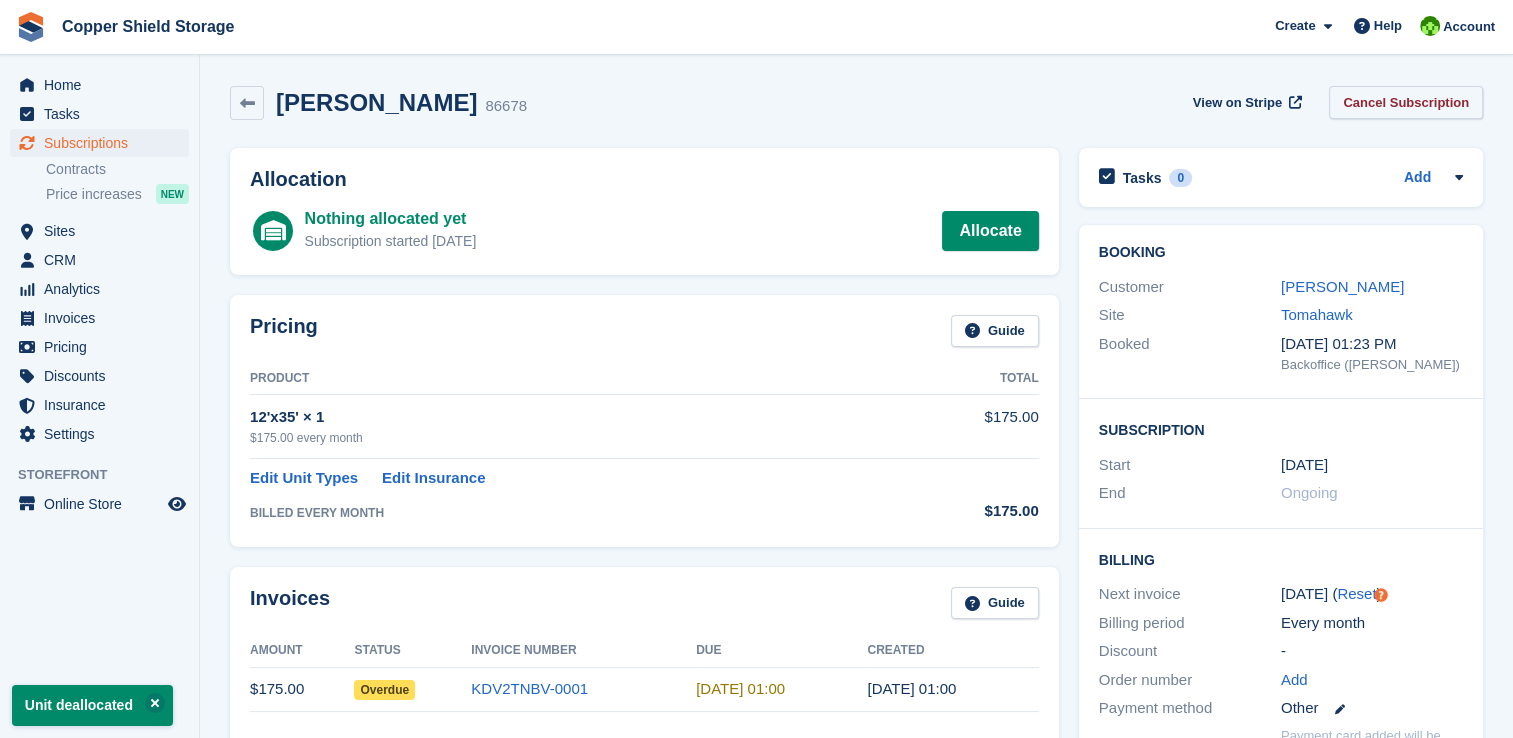 click on "Cancel Subscription" at bounding box center [1406, 102] 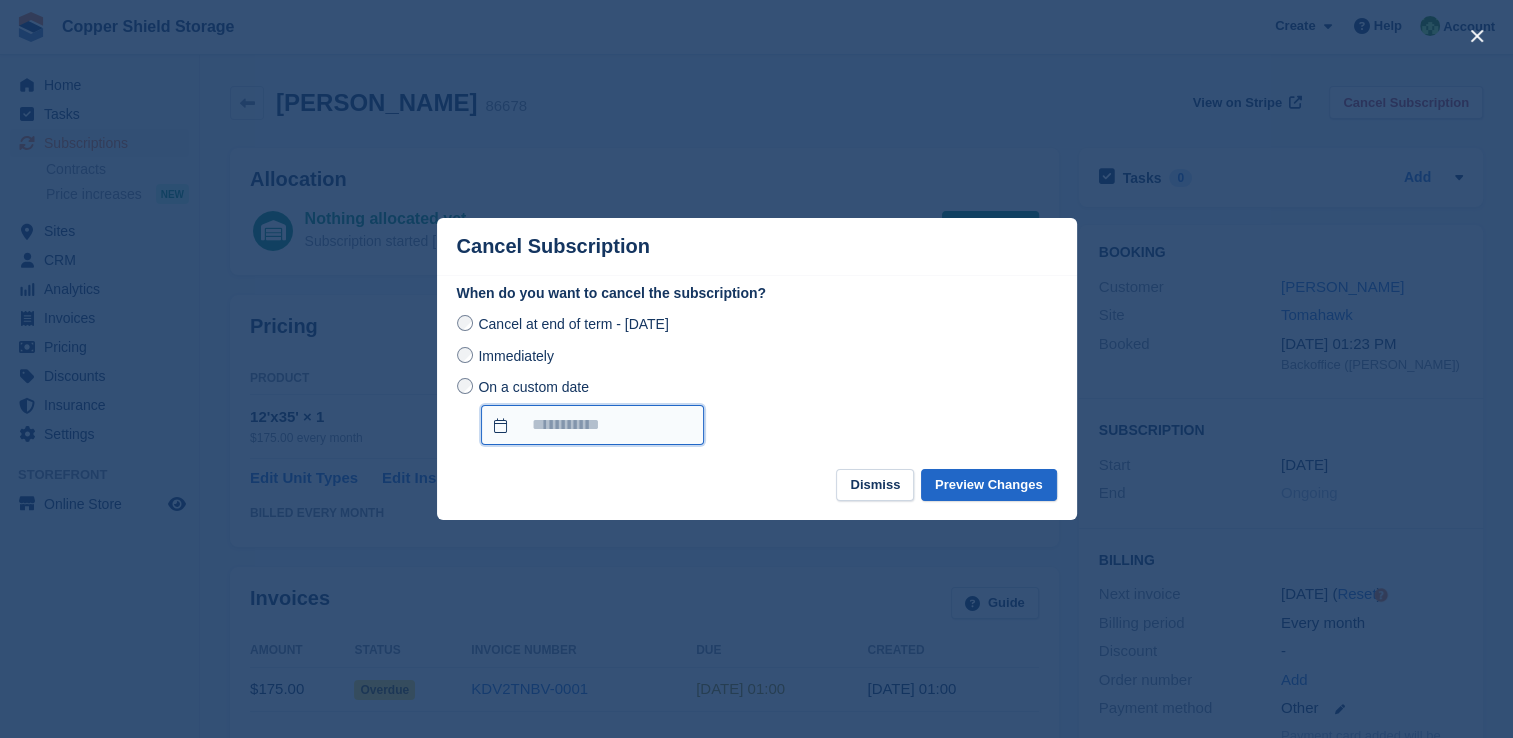 click on "On a custom date" at bounding box center [592, 425] 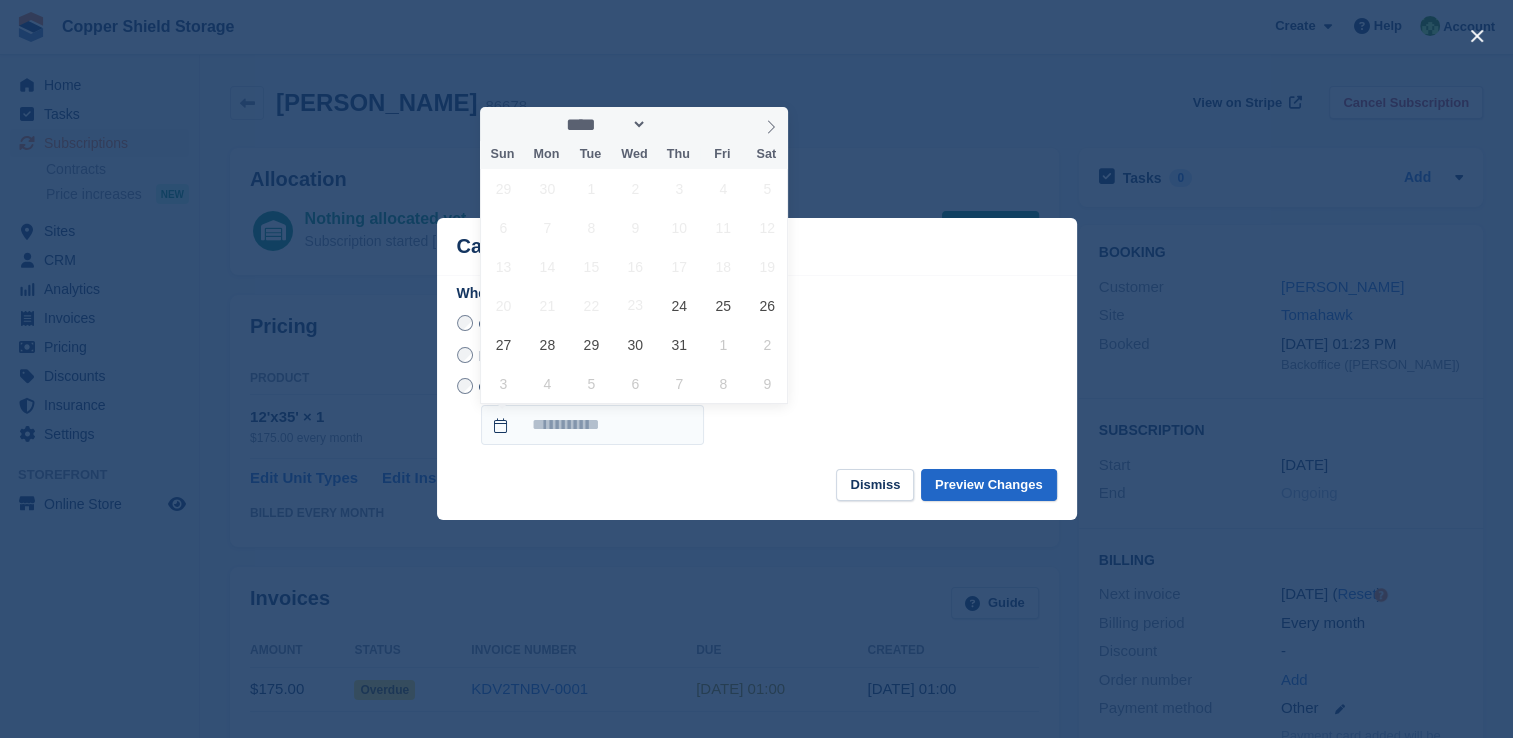 click on "Cancel at end of term - Friday, August 1st, 2025
Immediately
On a custom date" at bounding box center (757, 378) 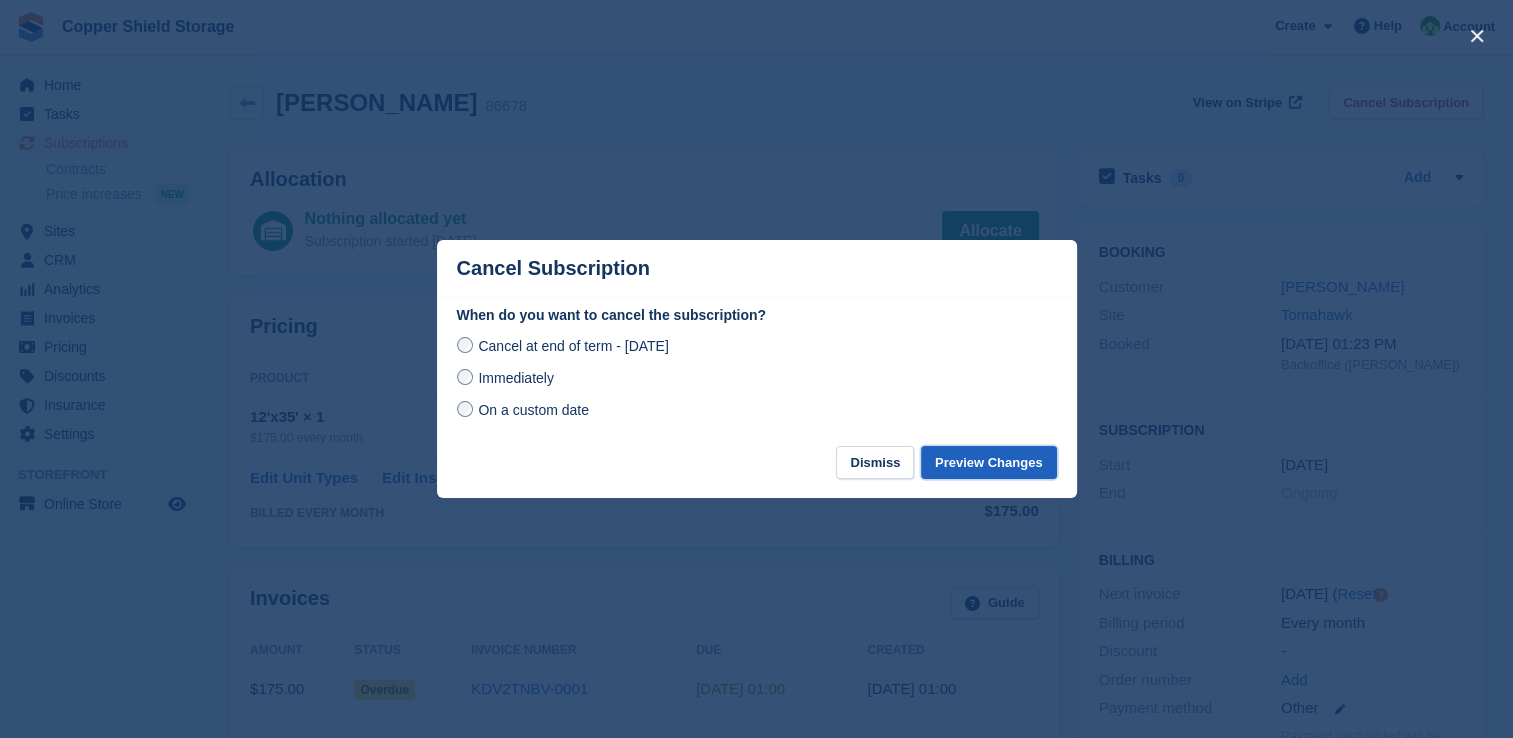 click on "Preview Changes" at bounding box center [989, 462] 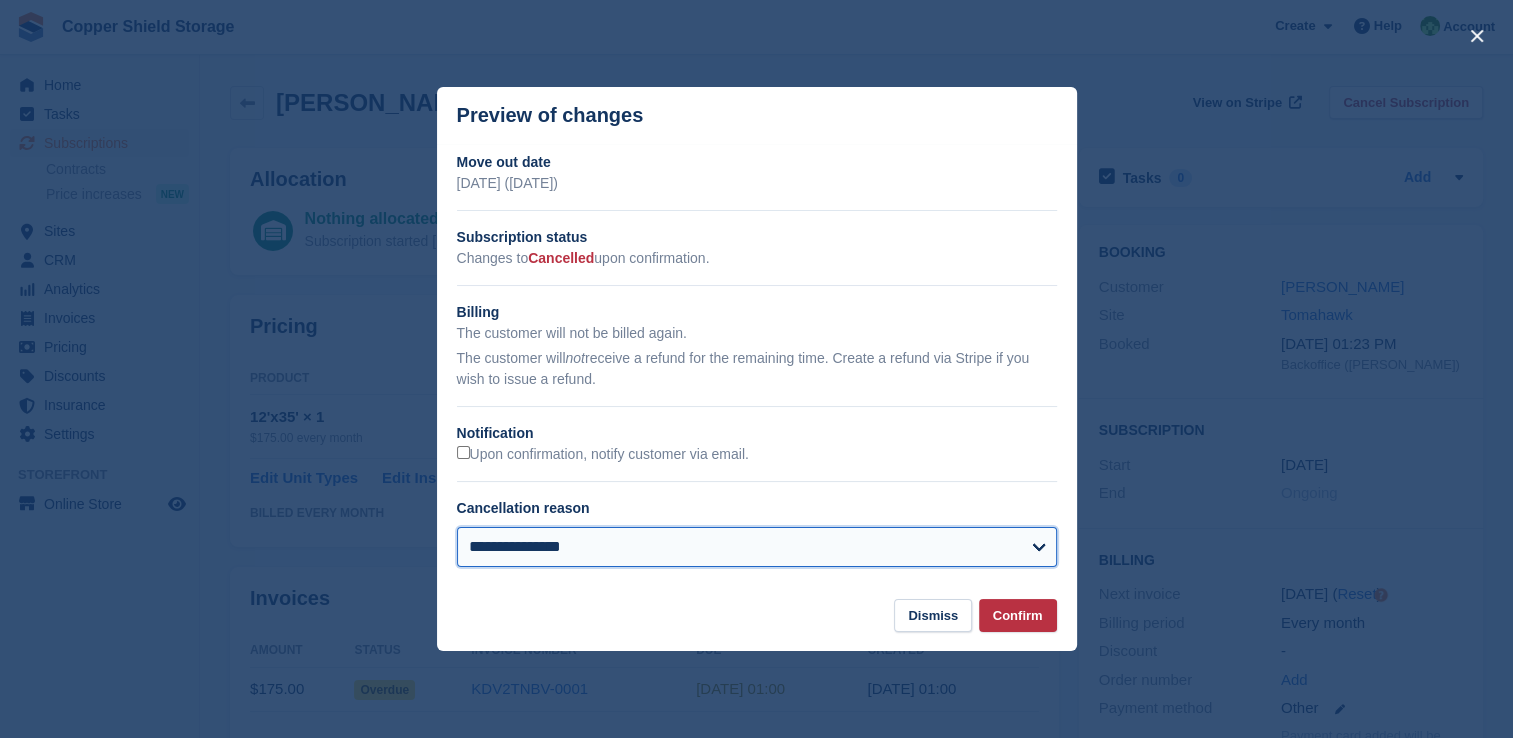 click on "**********" at bounding box center (757, 547) 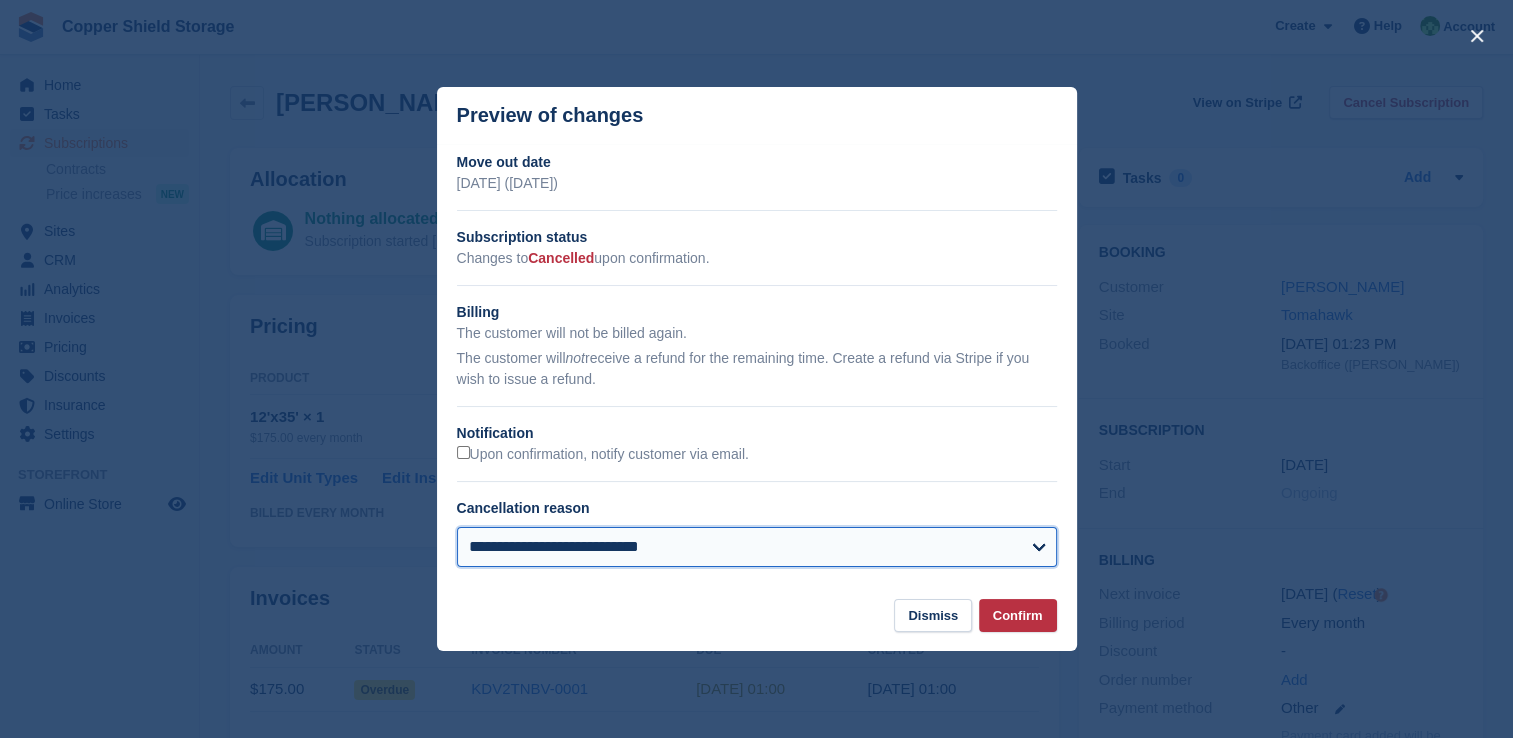 click on "**********" at bounding box center [757, 547] 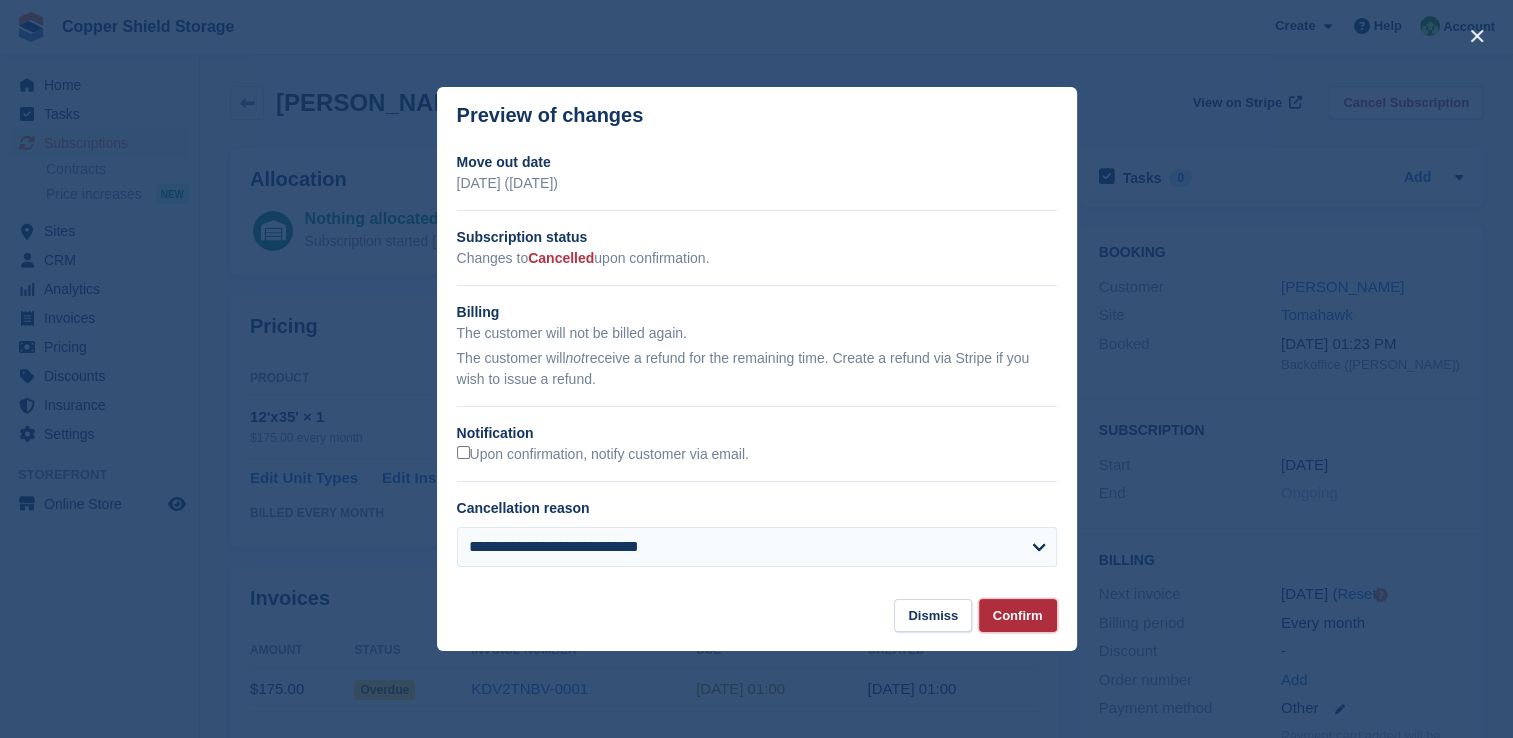 click on "Confirm" at bounding box center [1018, 615] 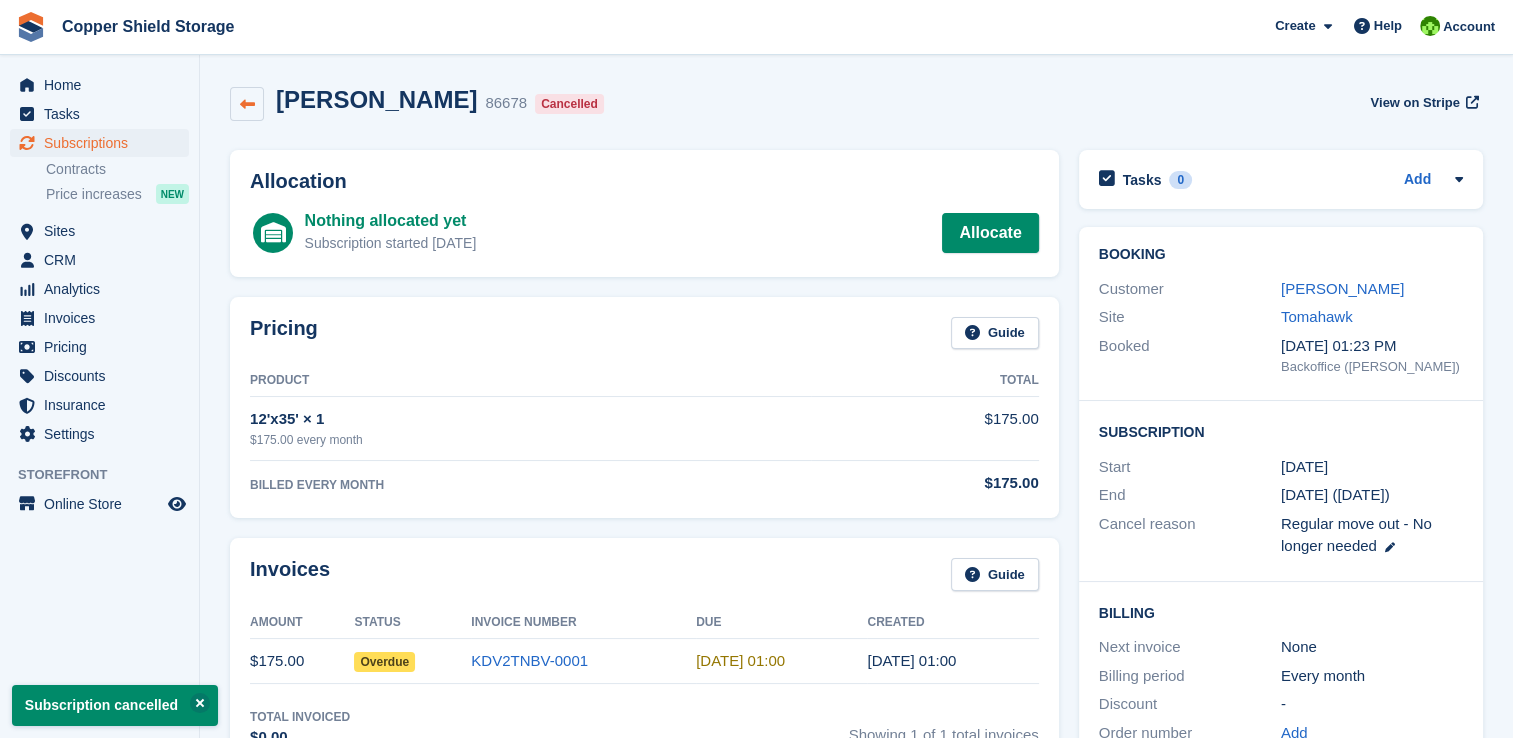 click at bounding box center (247, 104) 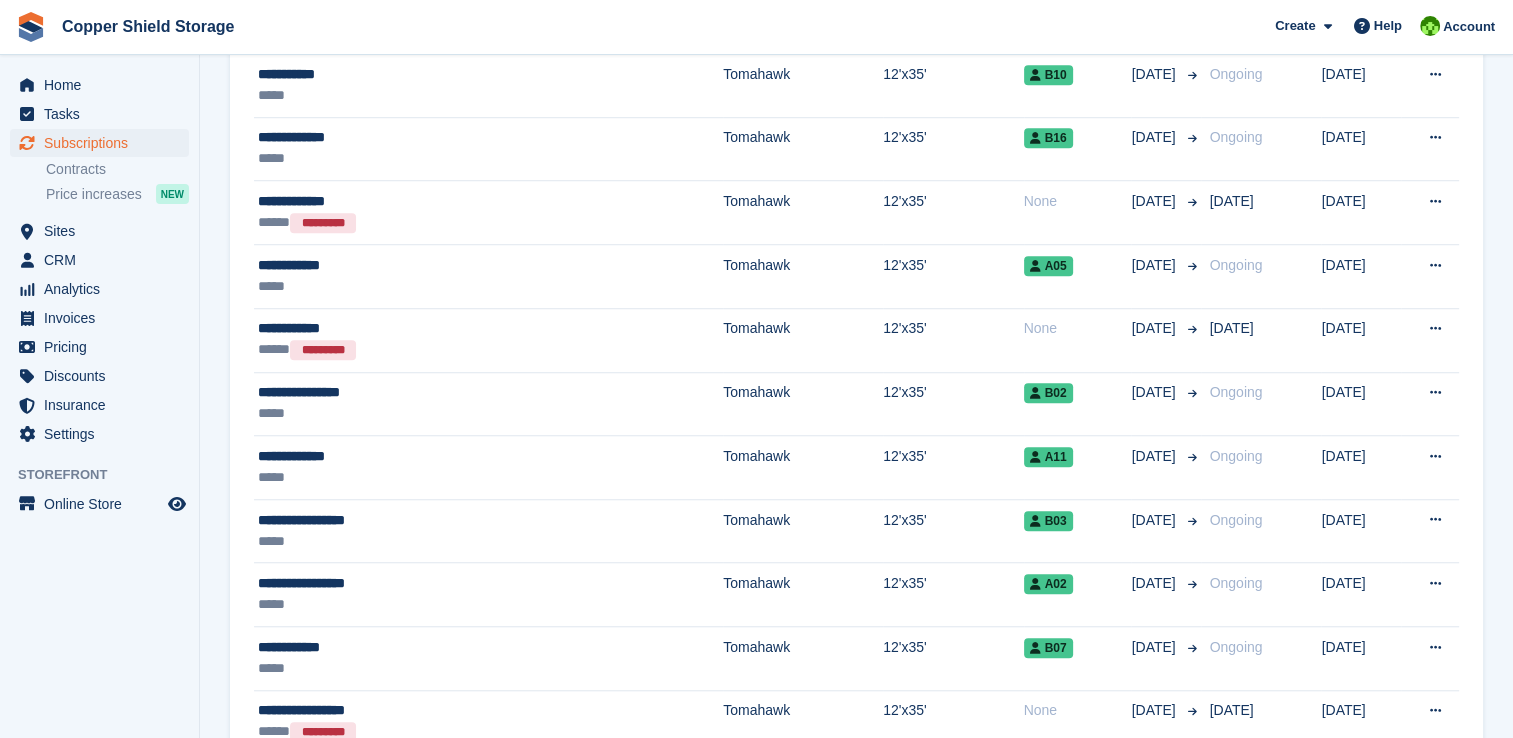 scroll, scrollTop: 1500, scrollLeft: 0, axis: vertical 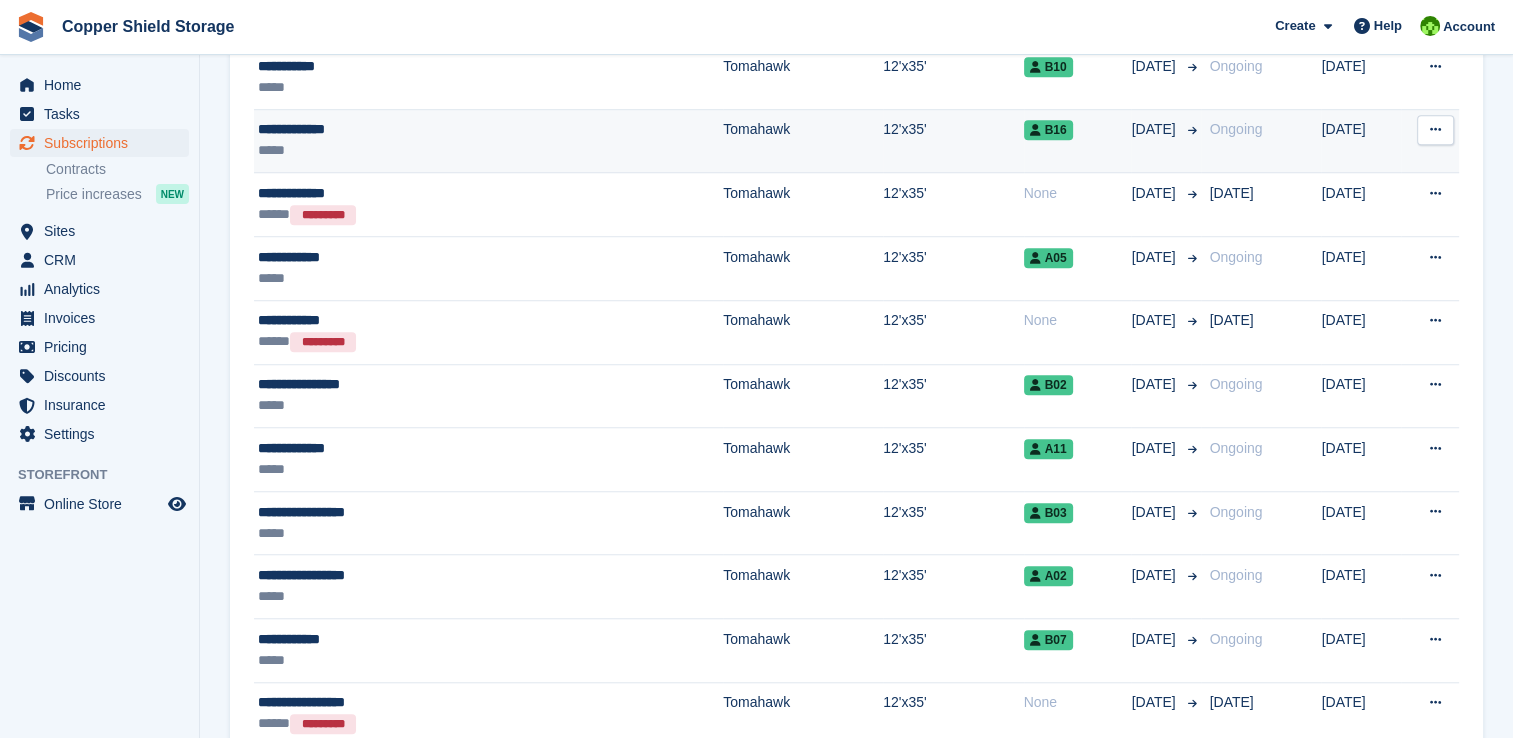 click on "*****" at bounding box center (425, 150) 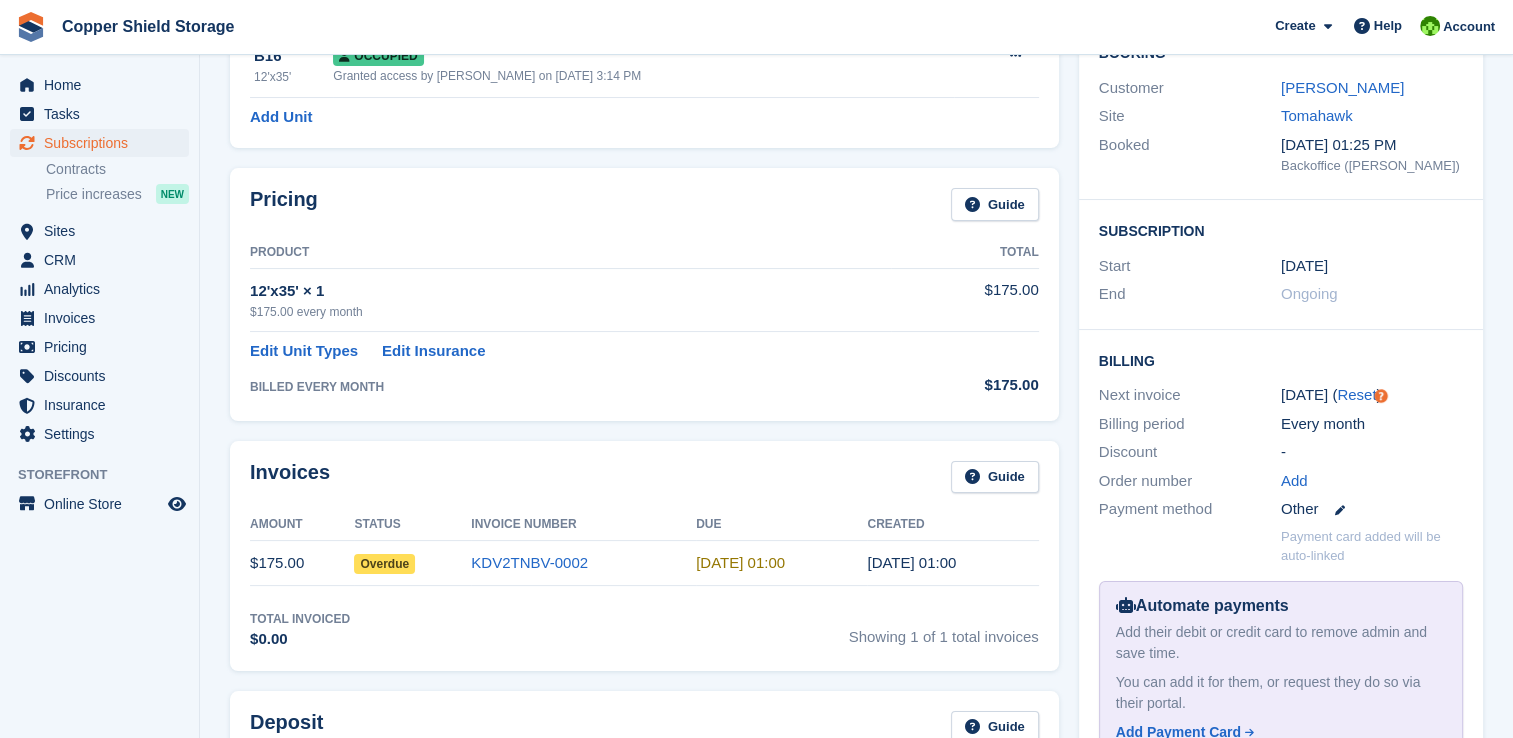 scroll, scrollTop: 200, scrollLeft: 0, axis: vertical 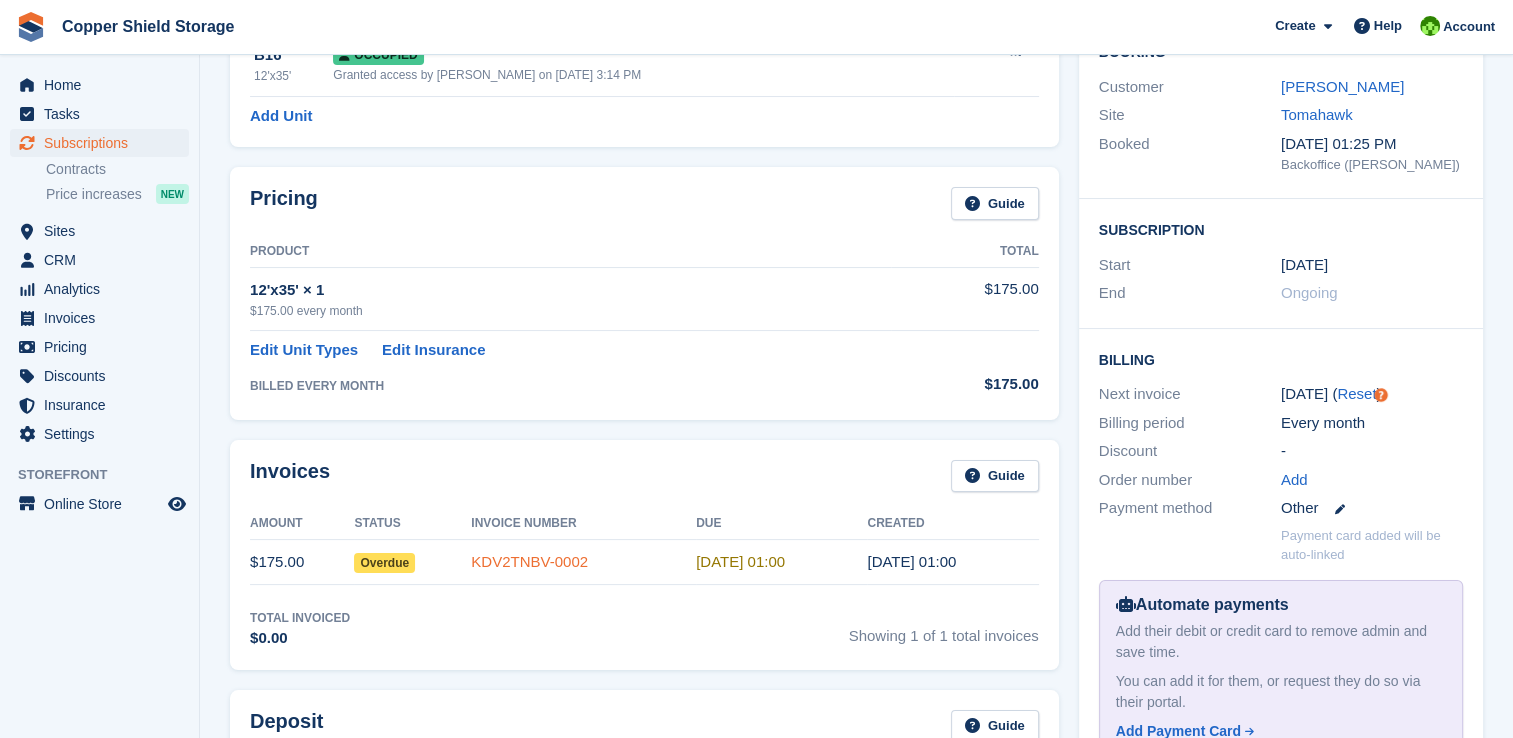 click on "KDV2TNBV-0002" at bounding box center [529, 561] 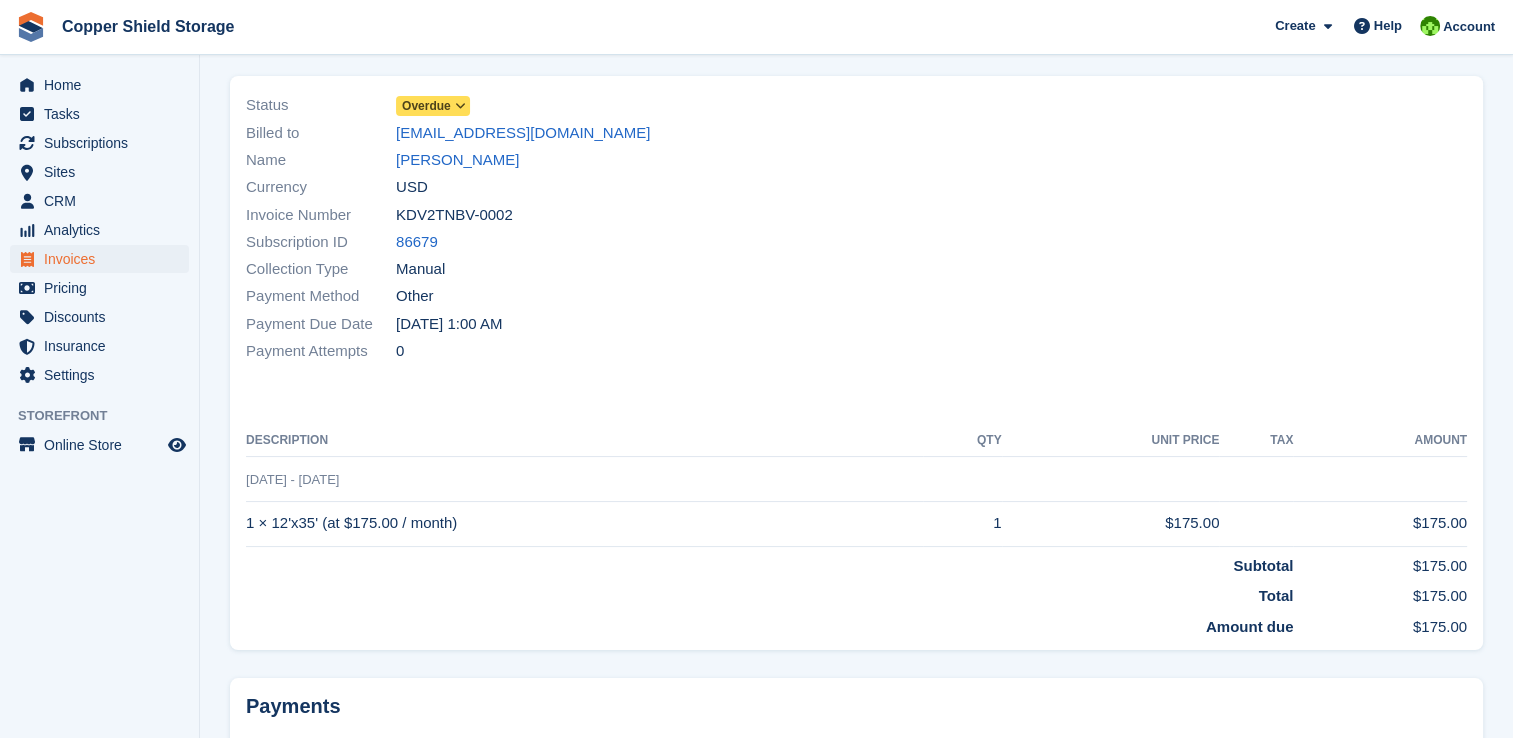 scroll, scrollTop: 0, scrollLeft: 0, axis: both 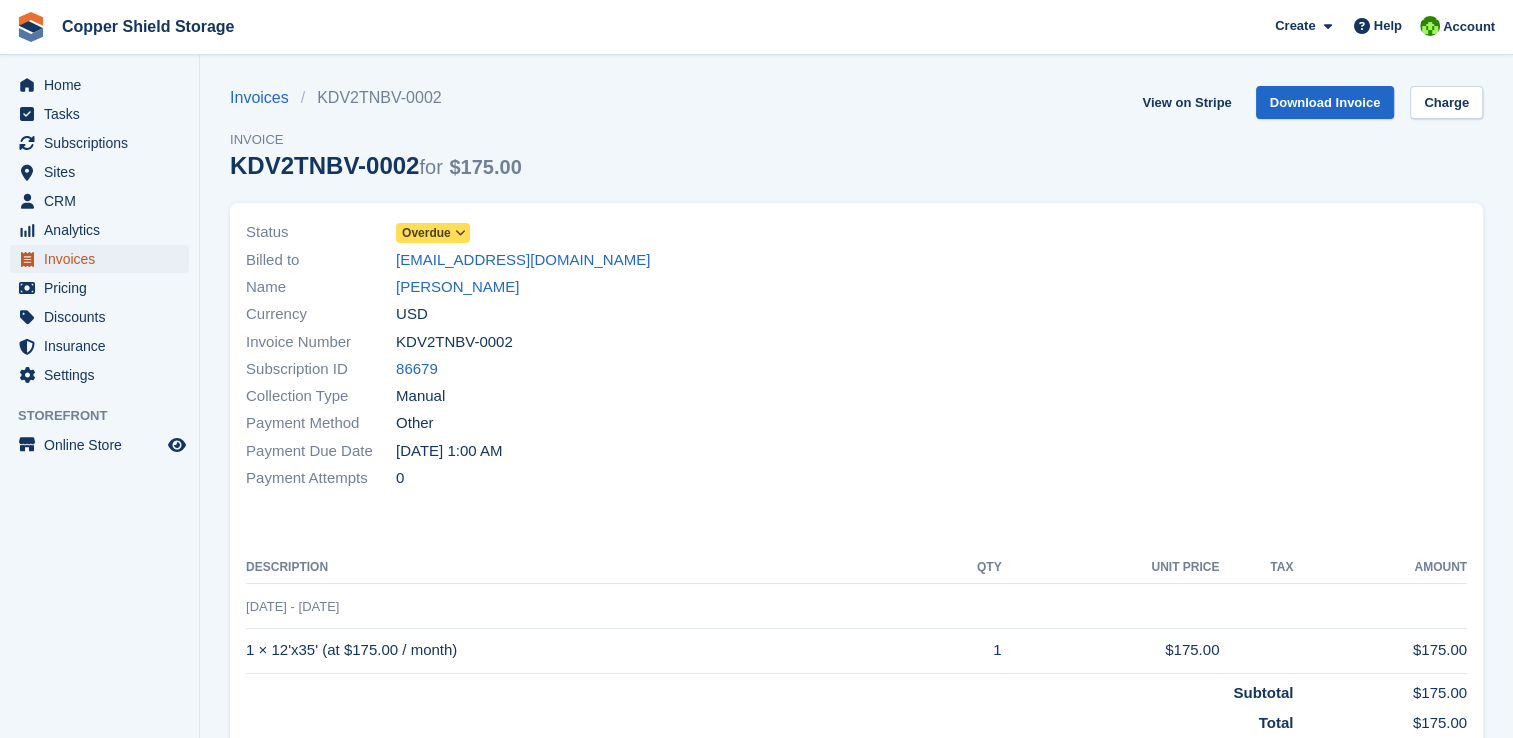click on "Invoices" at bounding box center (104, 259) 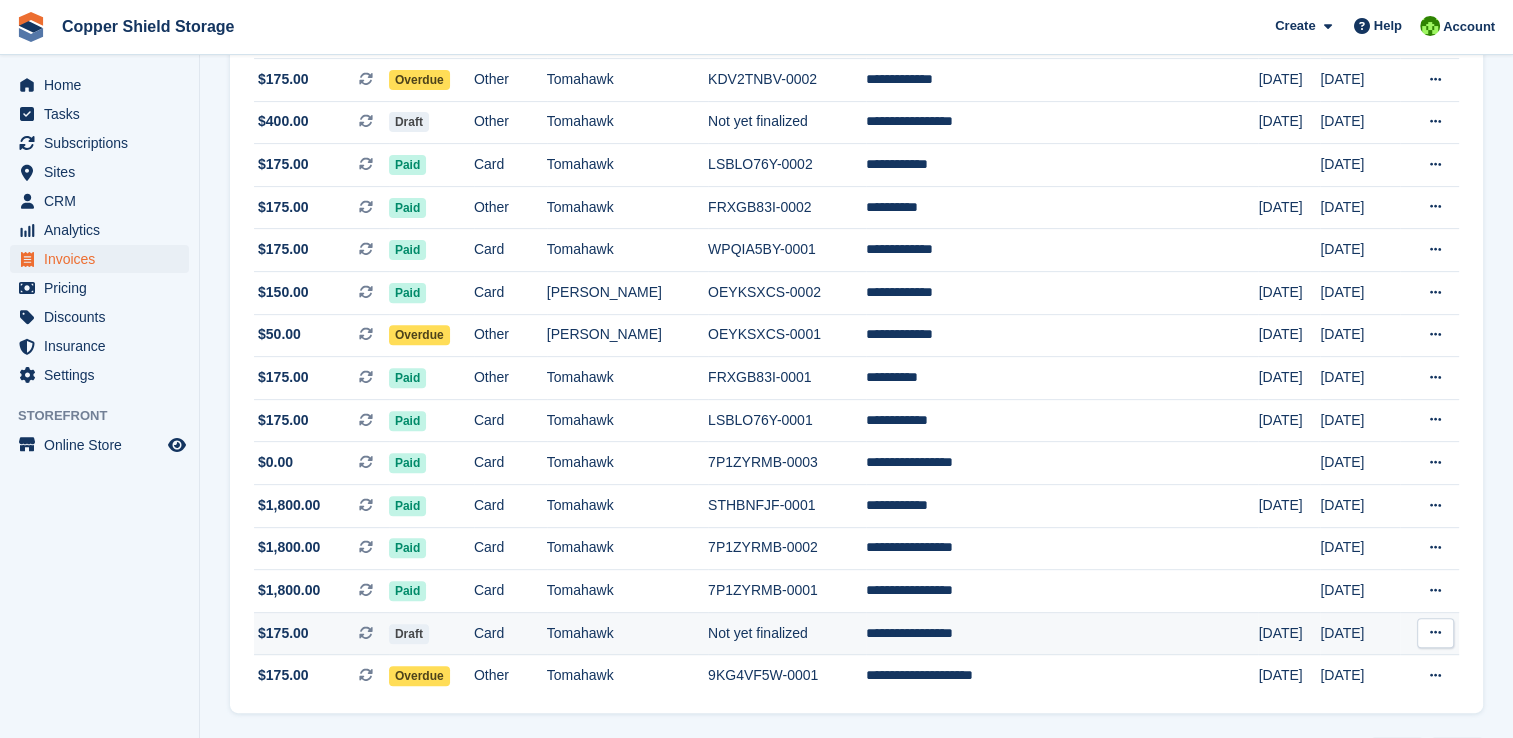 scroll, scrollTop: 723, scrollLeft: 0, axis: vertical 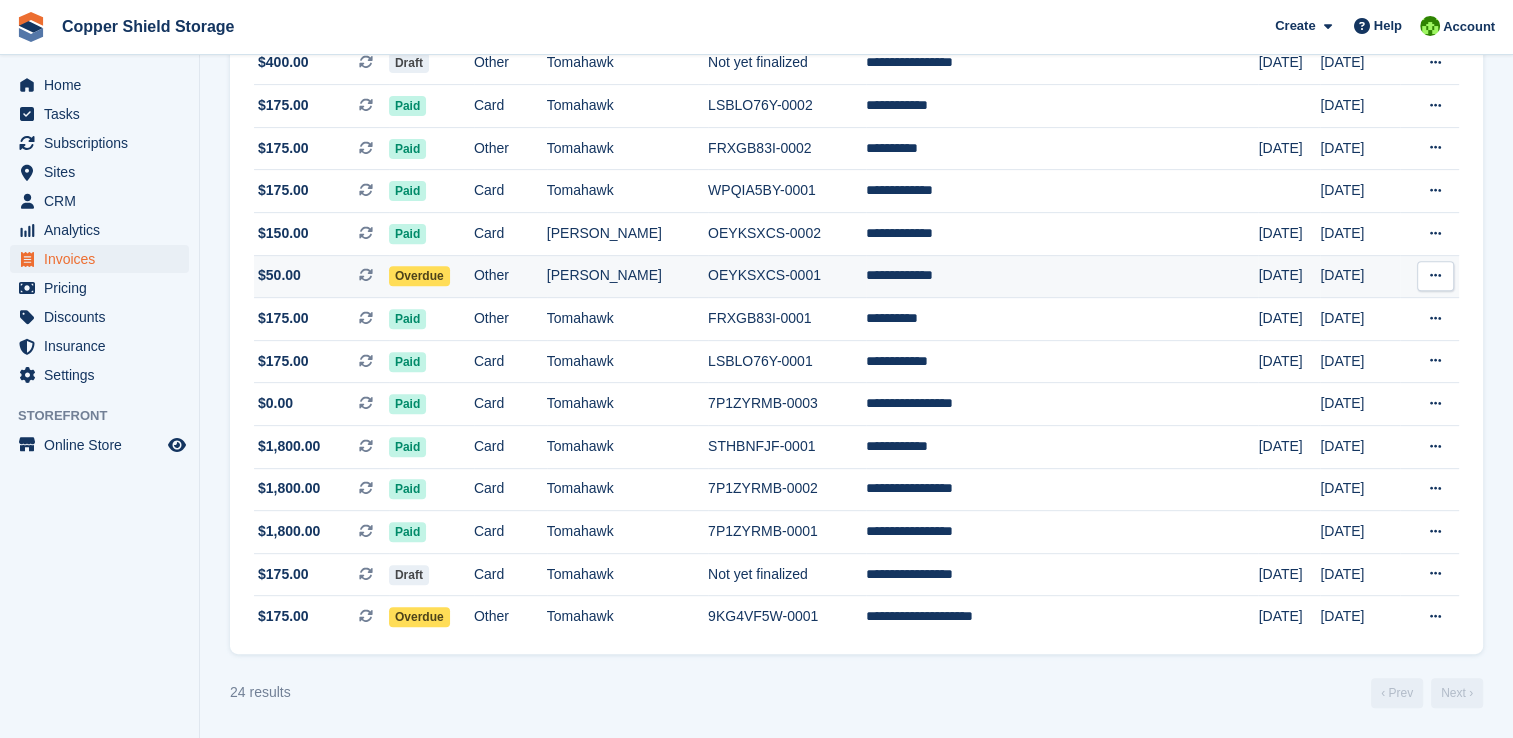 click at bounding box center [1435, 276] 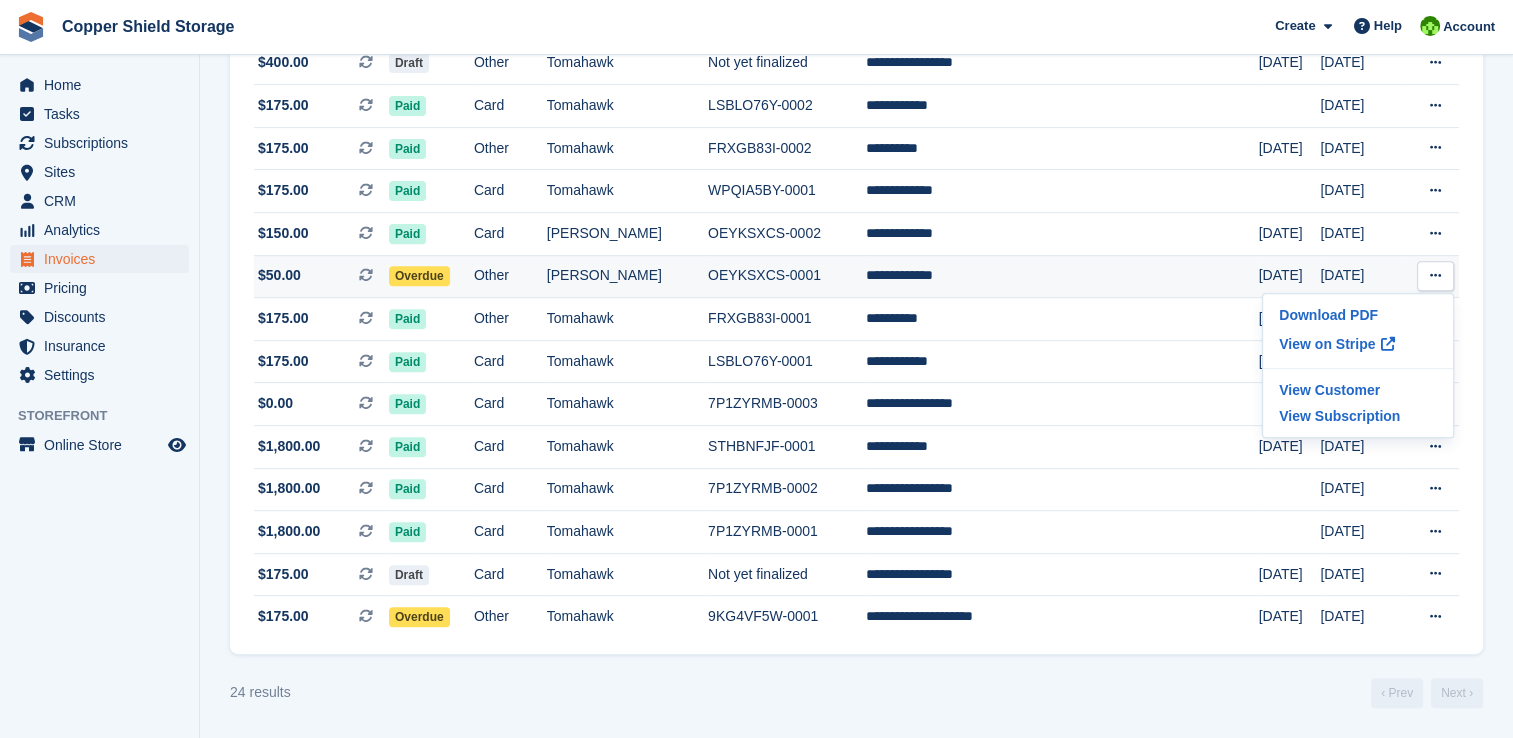 click on "**********" at bounding box center [1062, 276] 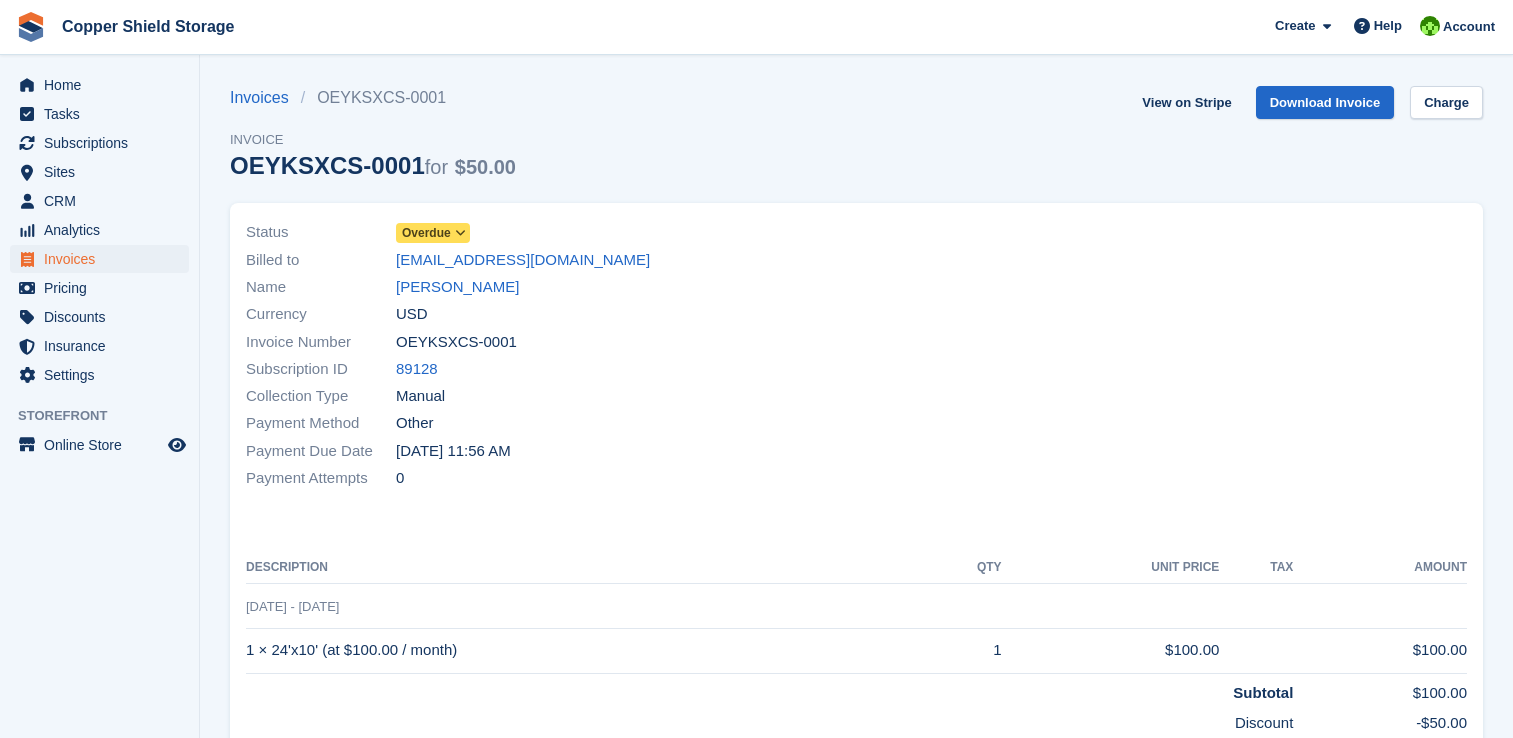 scroll, scrollTop: 0, scrollLeft: 0, axis: both 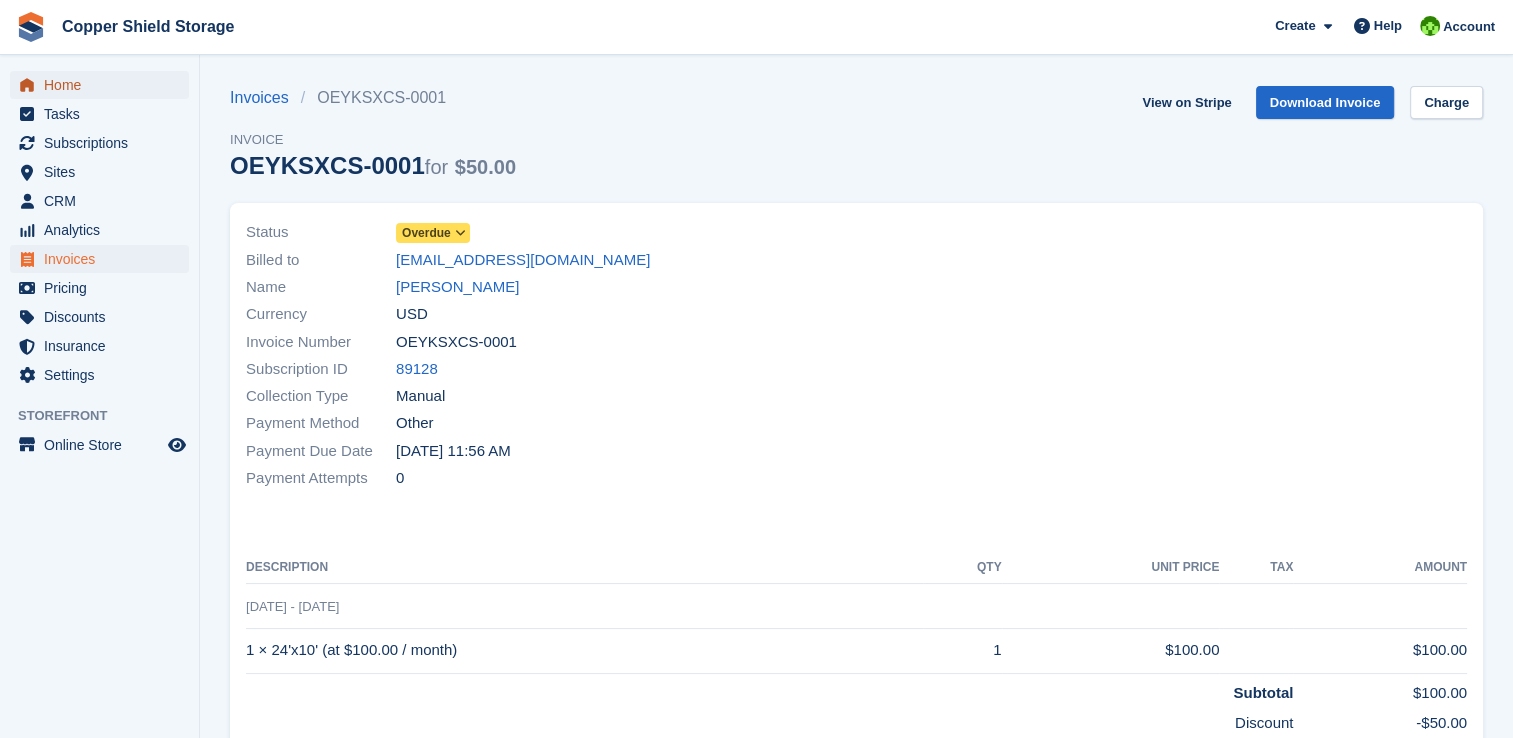 click on "Home" at bounding box center (104, 85) 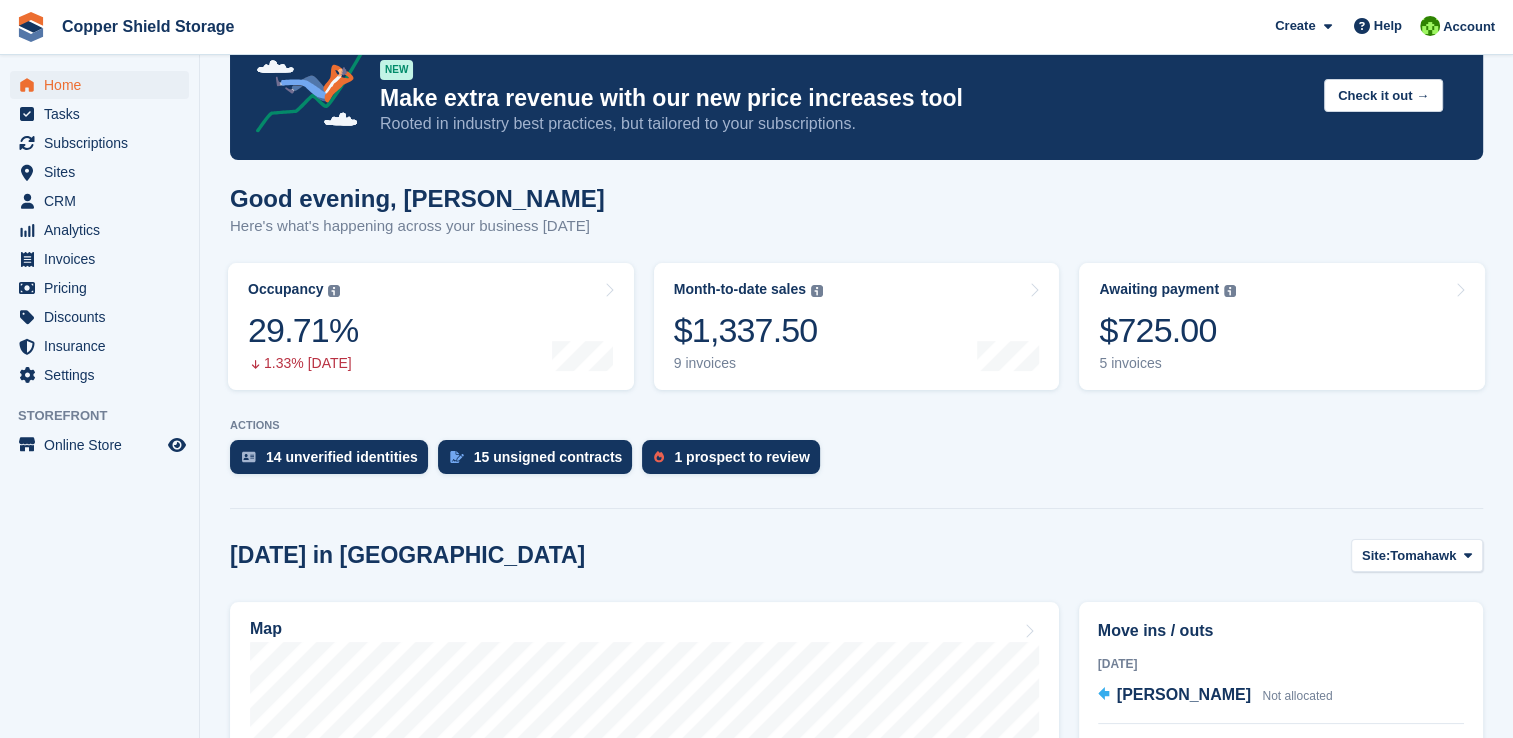 scroll, scrollTop: 100, scrollLeft: 0, axis: vertical 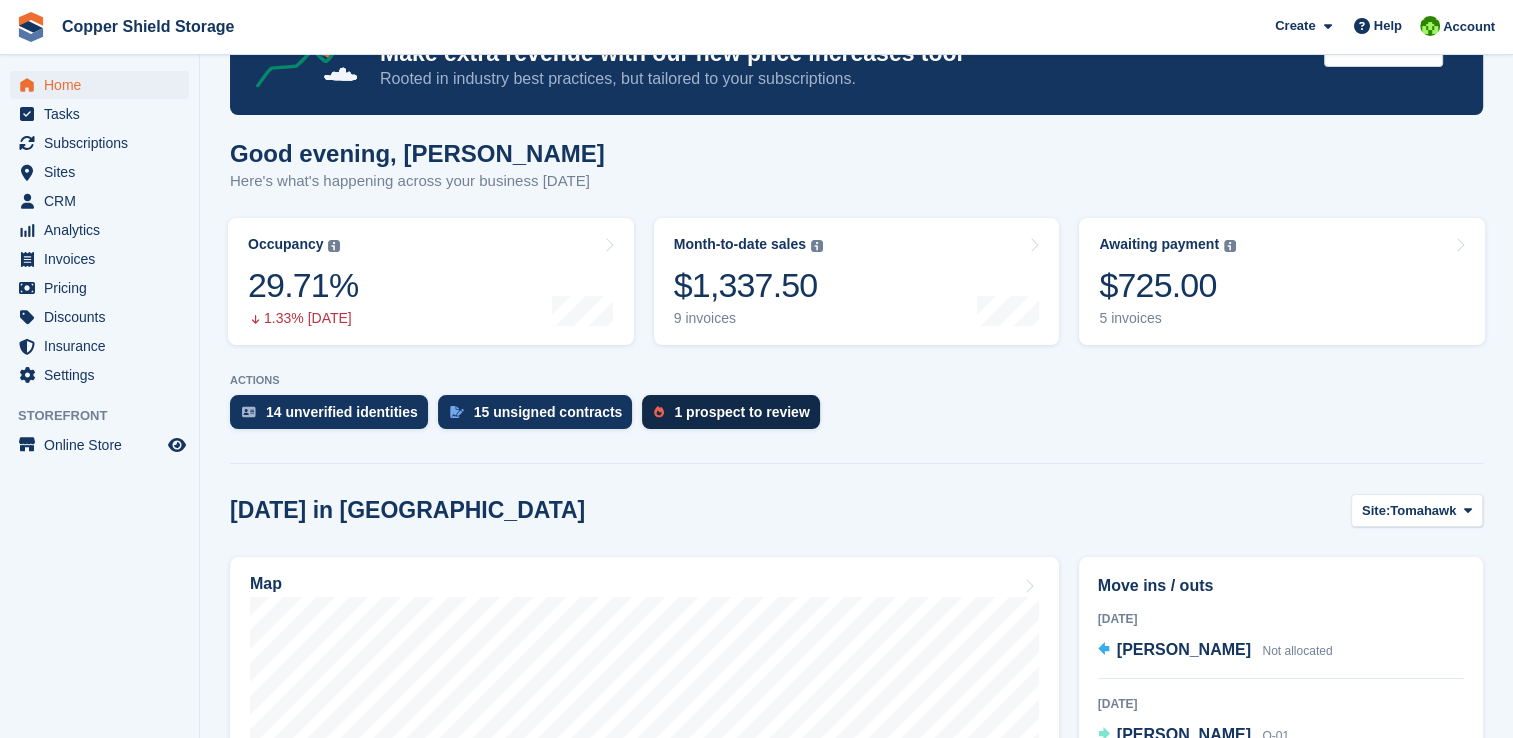 click on "1
prospect to review" at bounding box center (741, 412) 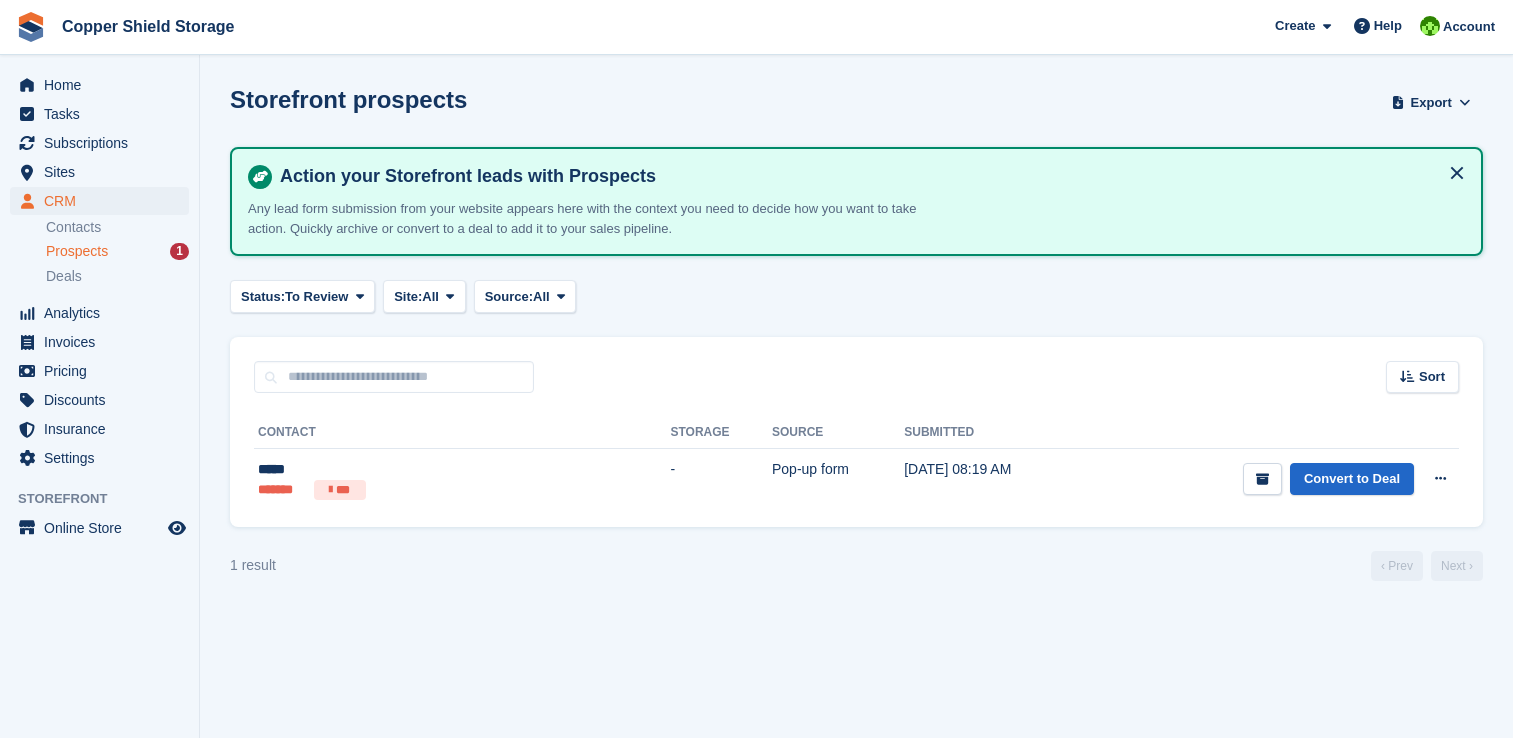 scroll, scrollTop: 0, scrollLeft: 0, axis: both 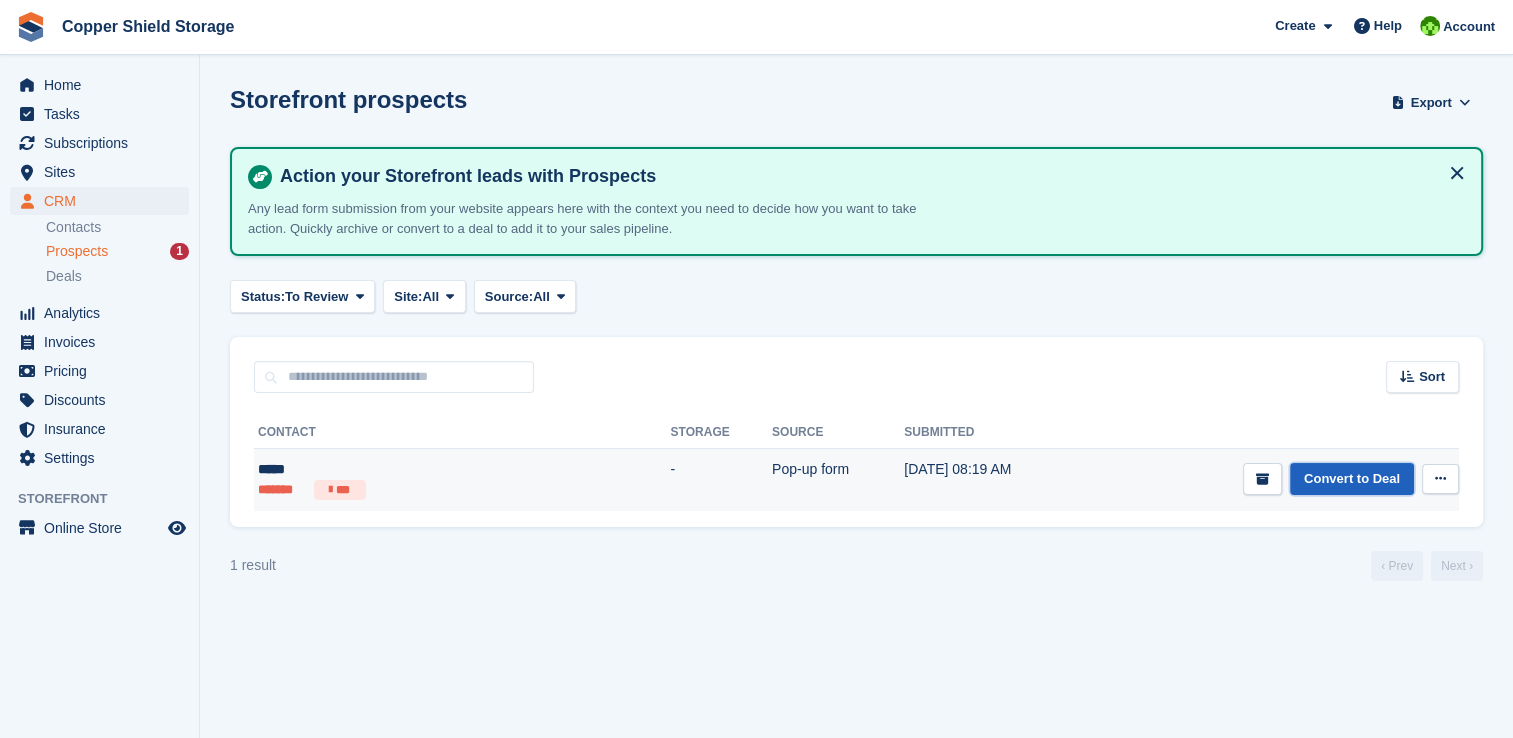 click on "Convert to Deal" at bounding box center [1352, 479] 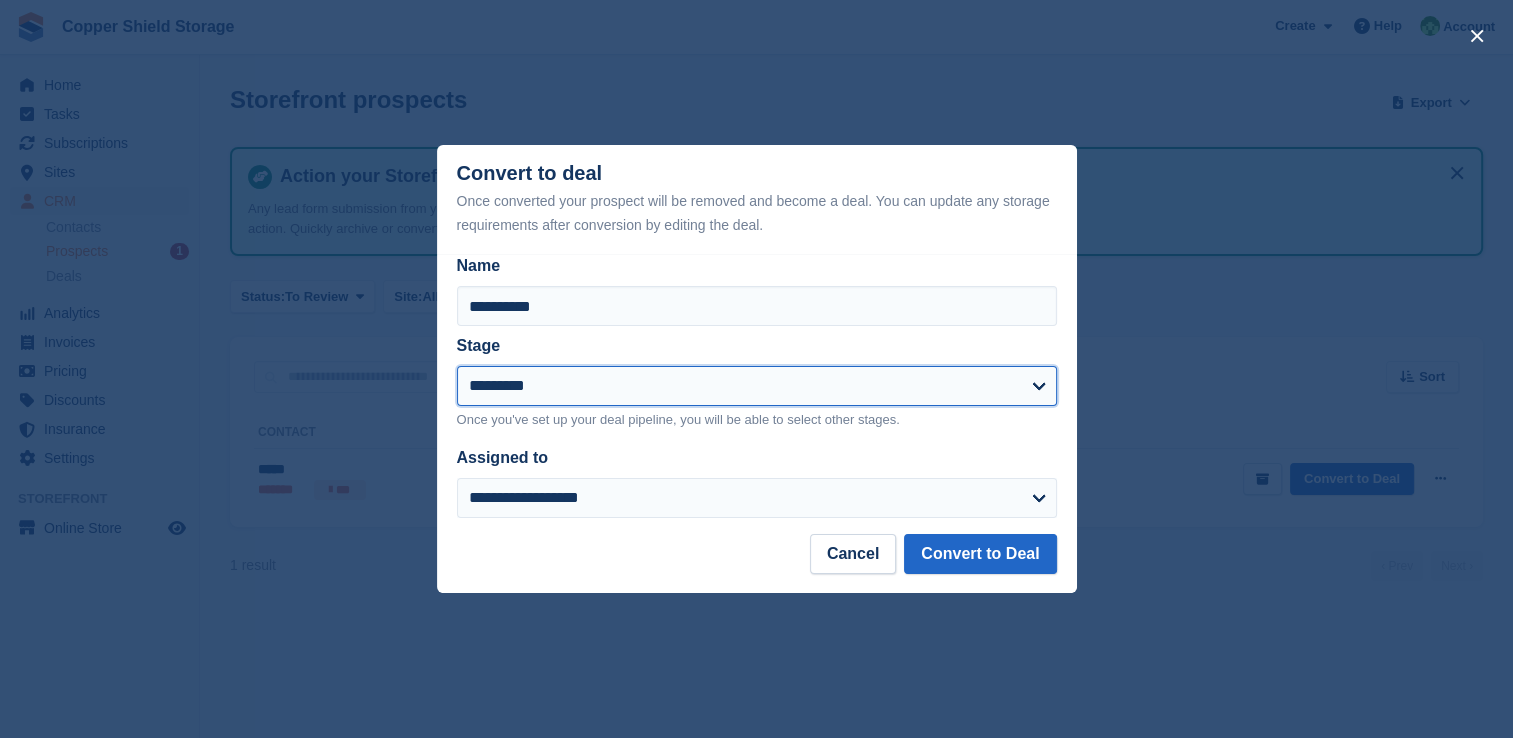 click on "*********" at bounding box center [757, 386] 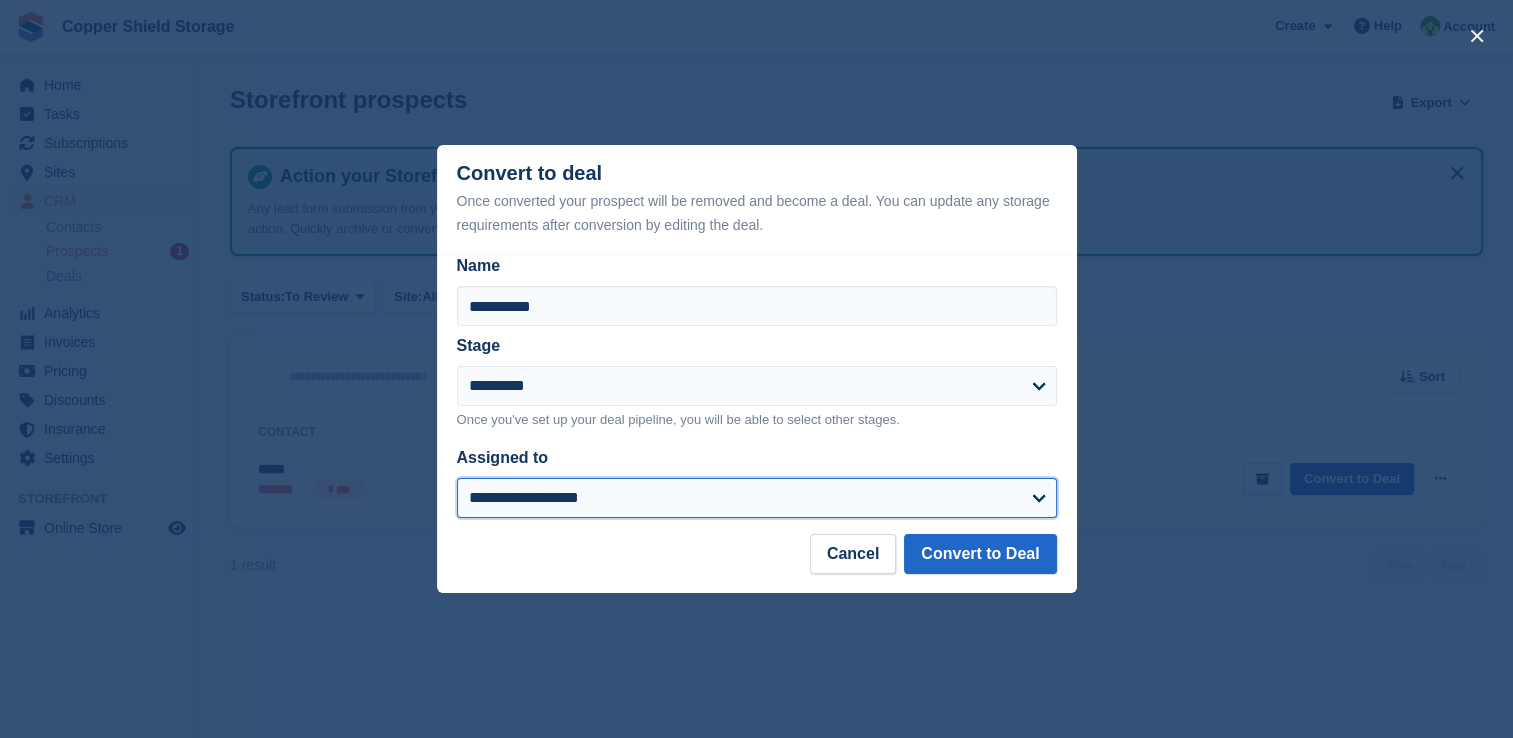 click on "**********" at bounding box center (757, 498) 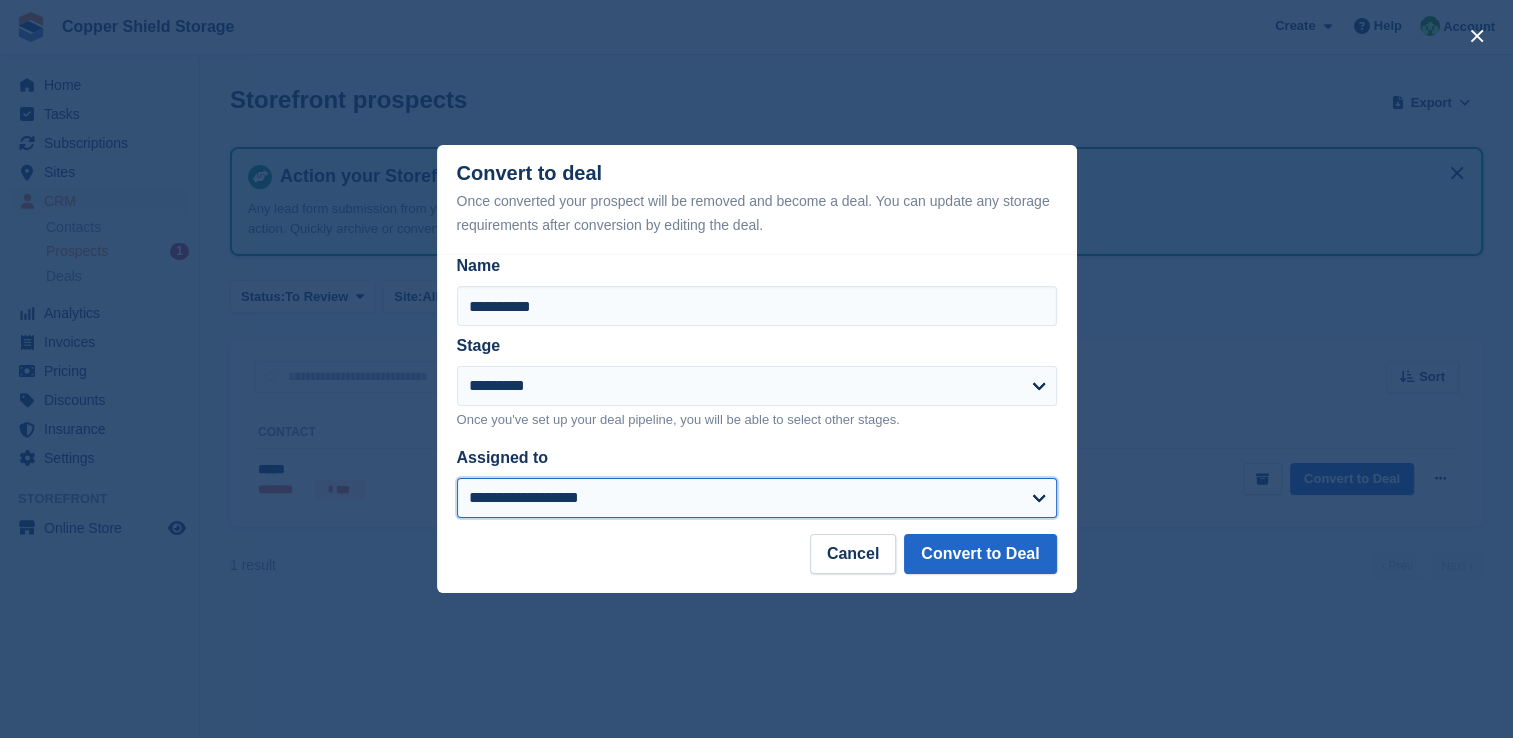 select on "****" 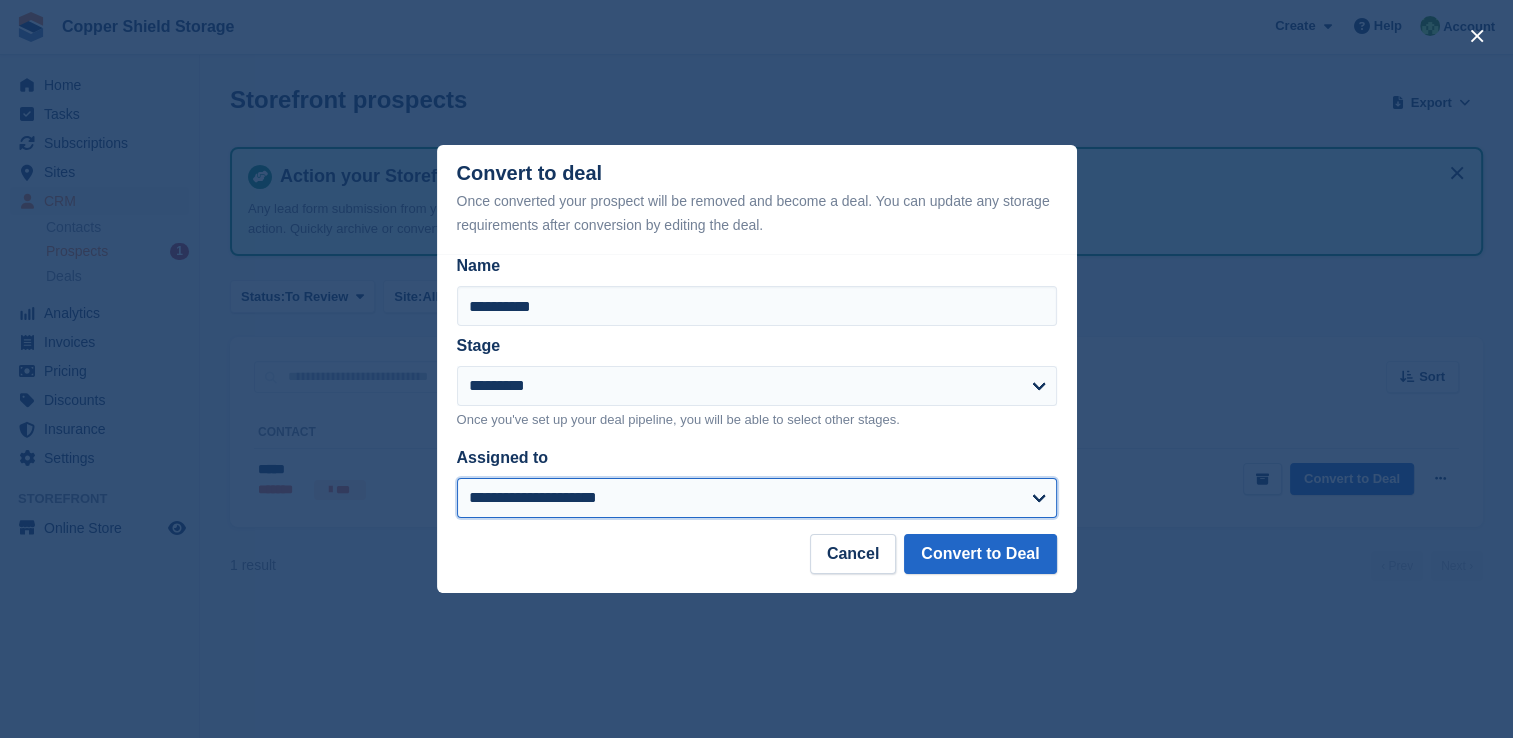 click on "**********" at bounding box center (757, 498) 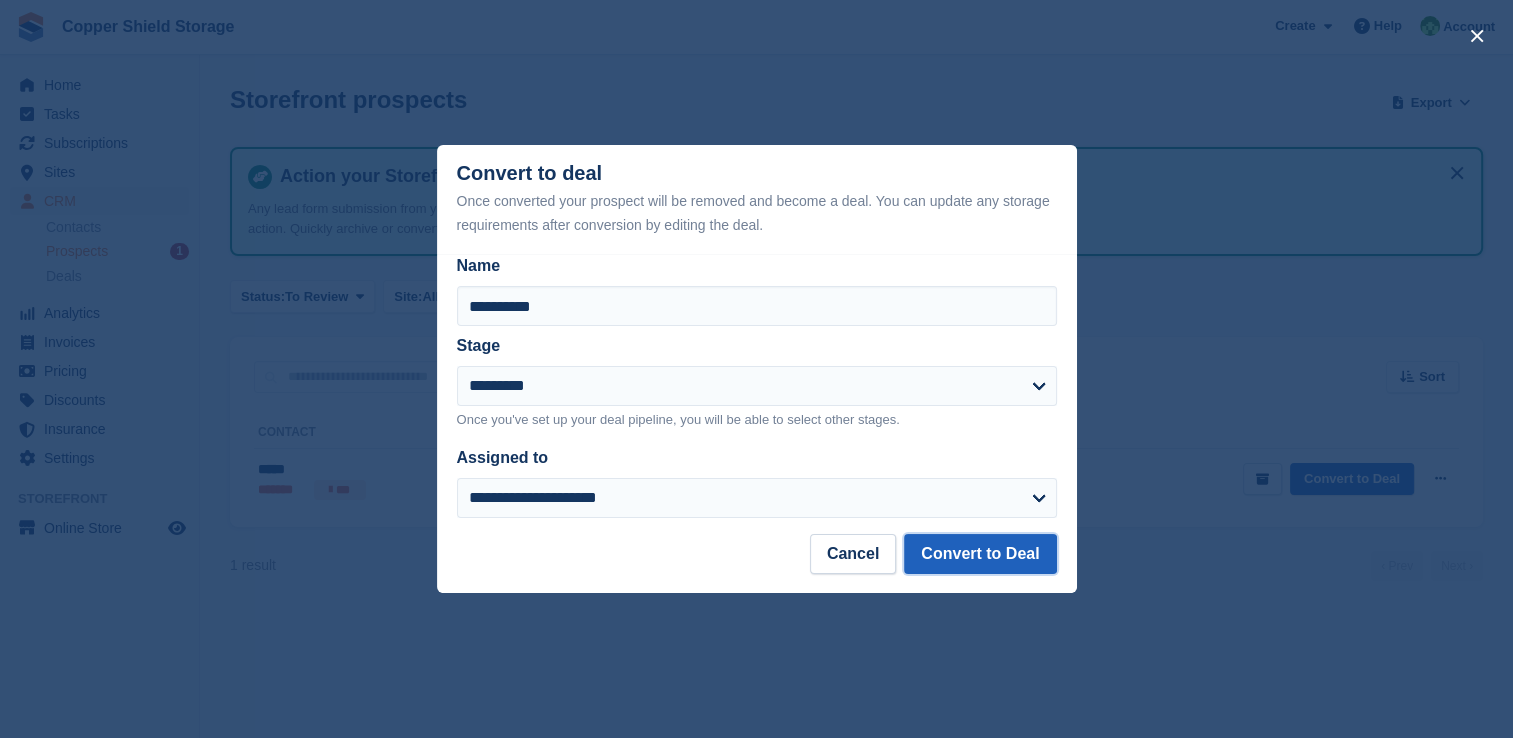 click on "Convert to Deal" at bounding box center [980, 554] 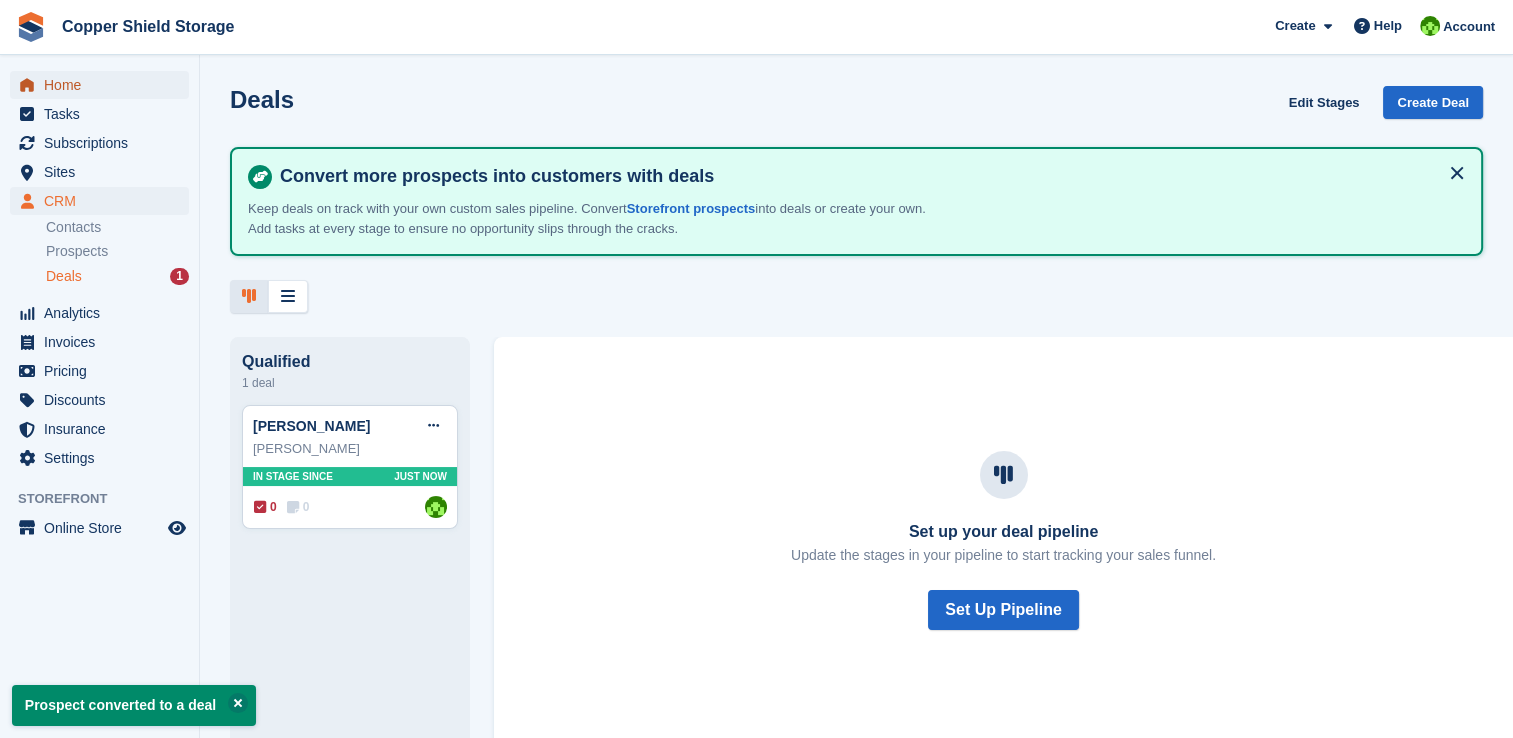 click on "Home" at bounding box center [104, 85] 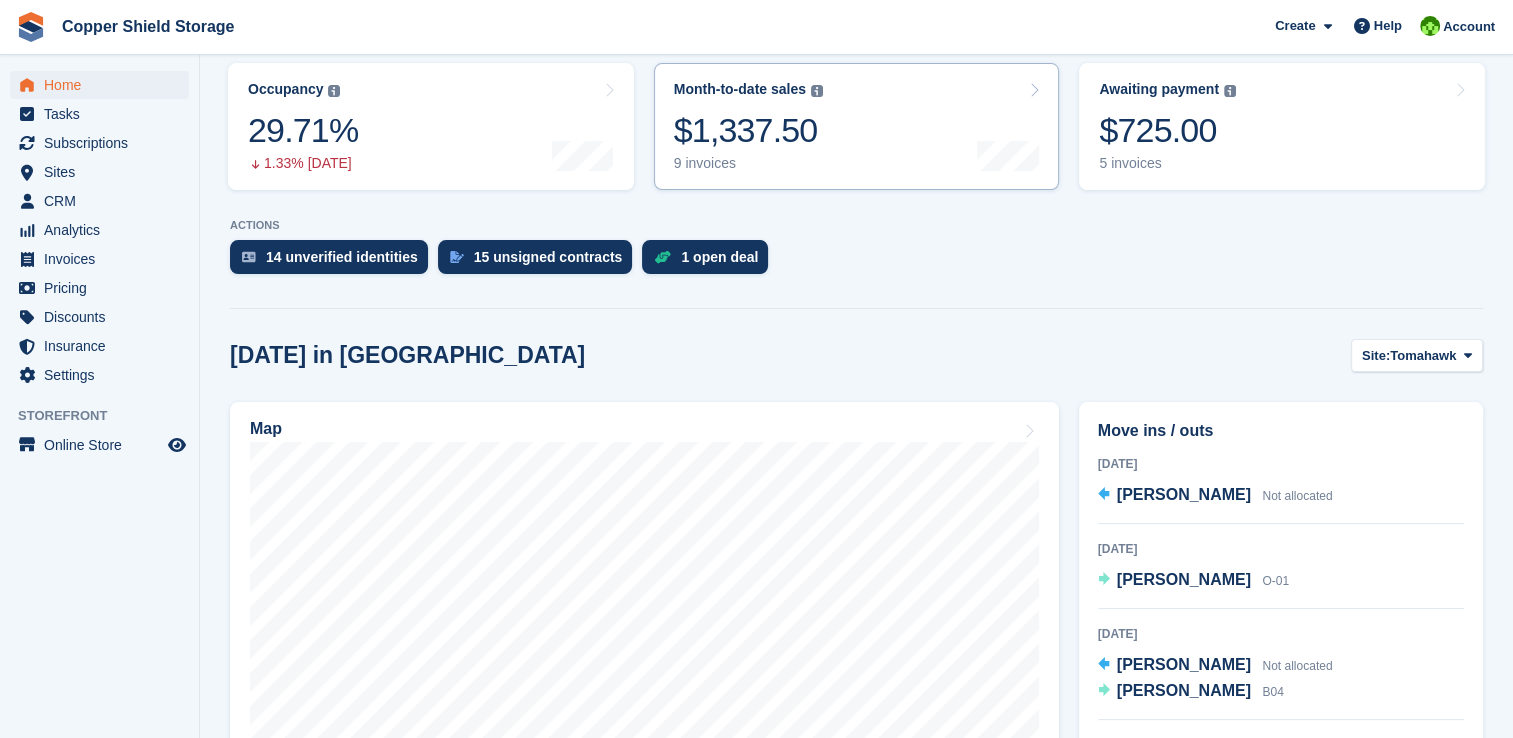scroll, scrollTop: 0, scrollLeft: 0, axis: both 